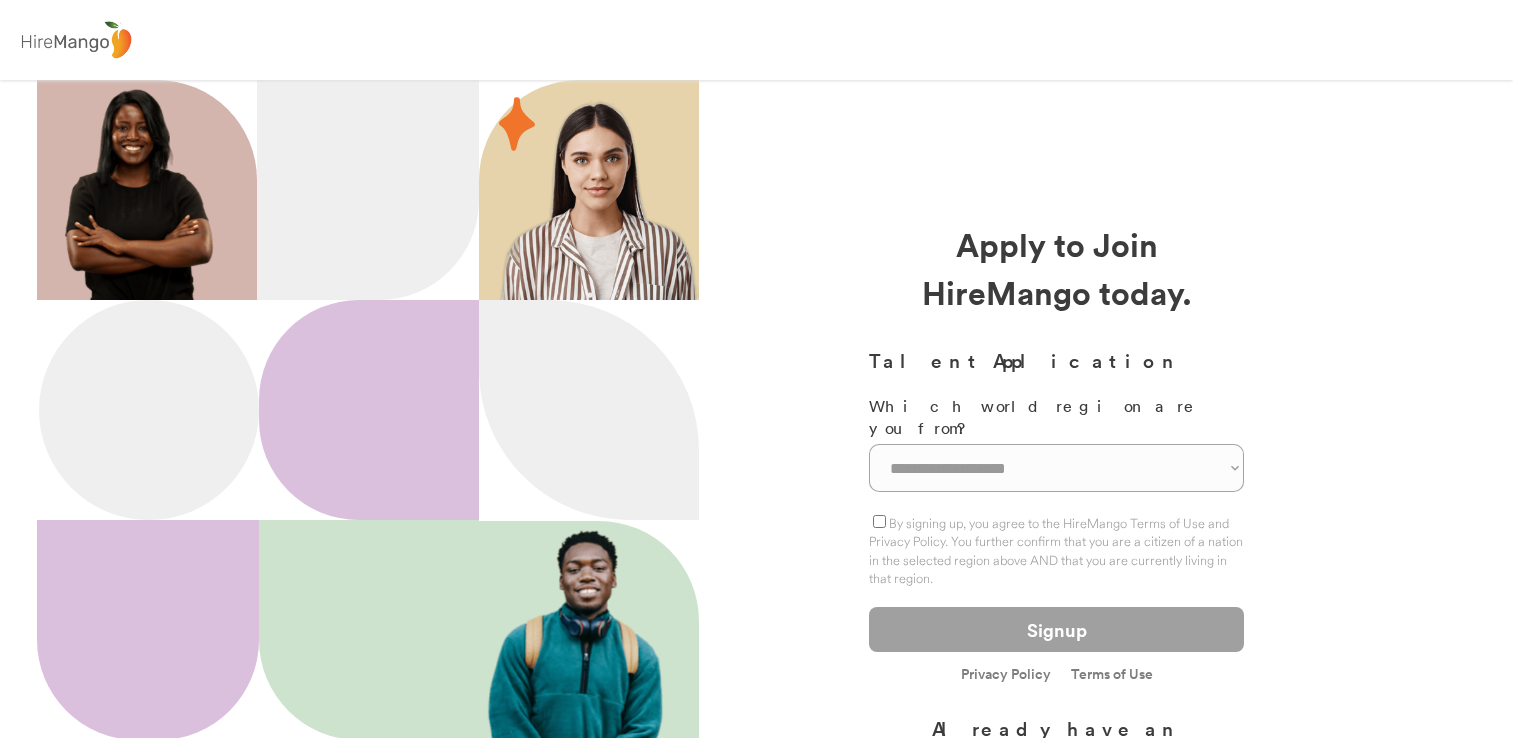 scroll, scrollTop: 0, scrollLeft: 0, axis: both 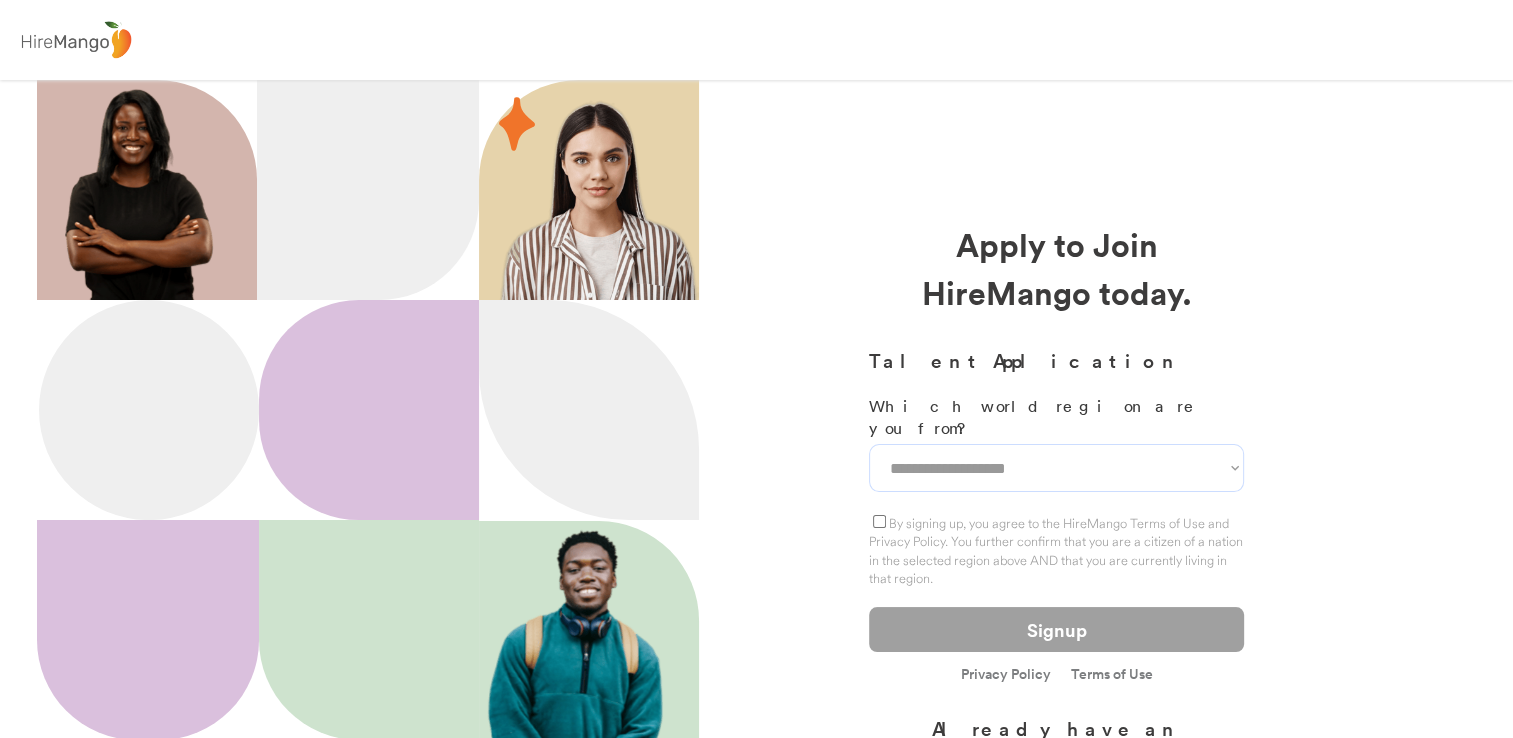 click on "**********" at bounding box center [1056, 468] 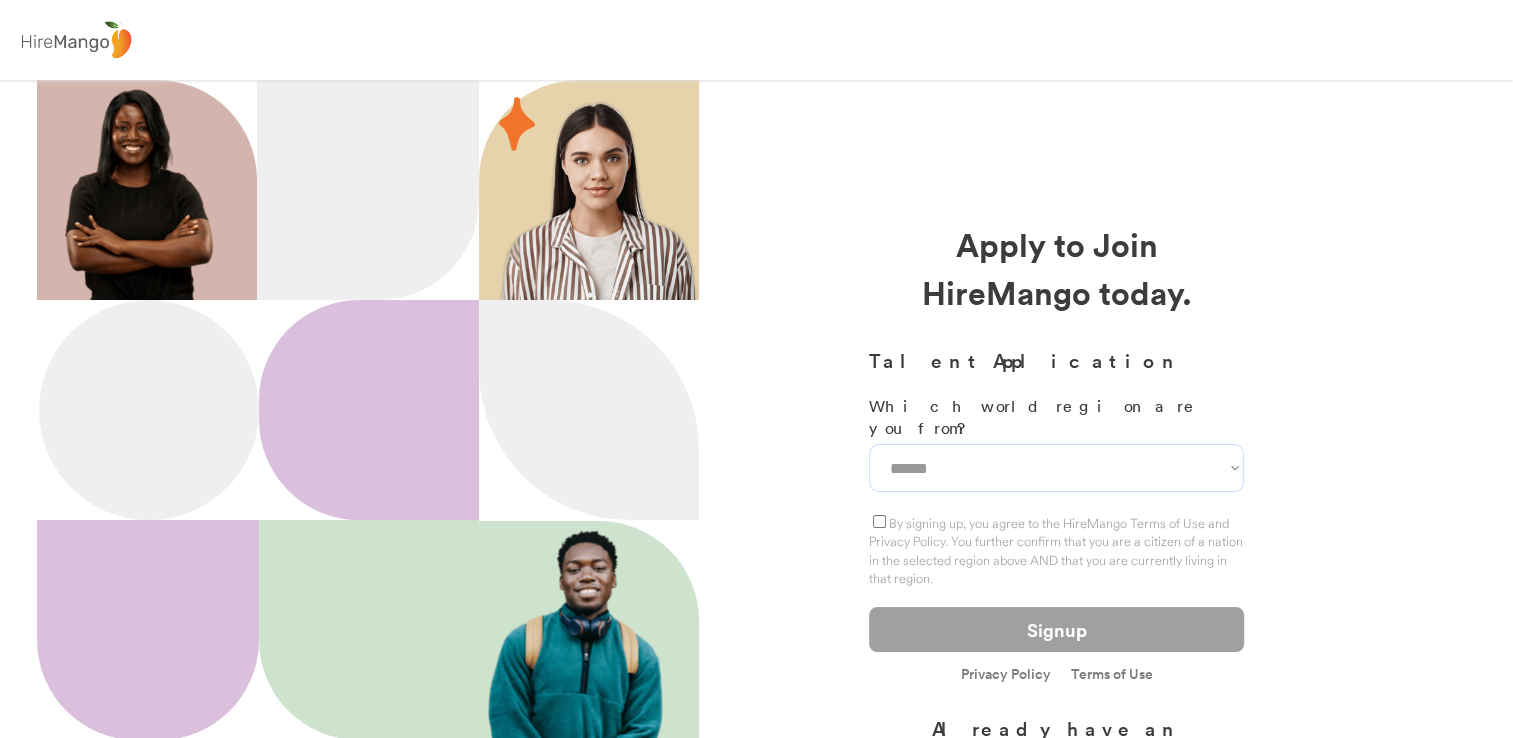 click on "**********" at bounding box center (1056, 468) 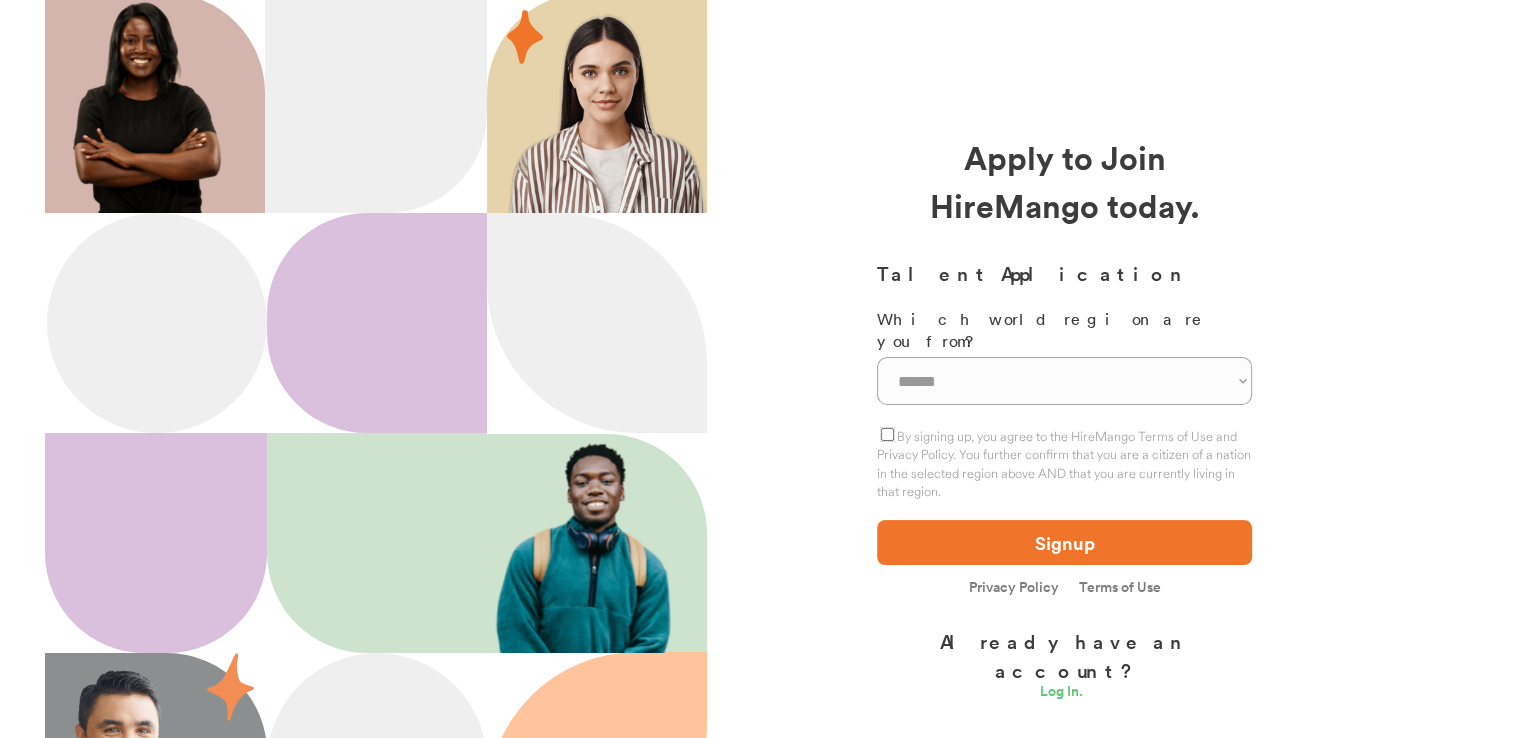 scroll, scrollTop: 92, scrollLeft: 0, axis: vertical 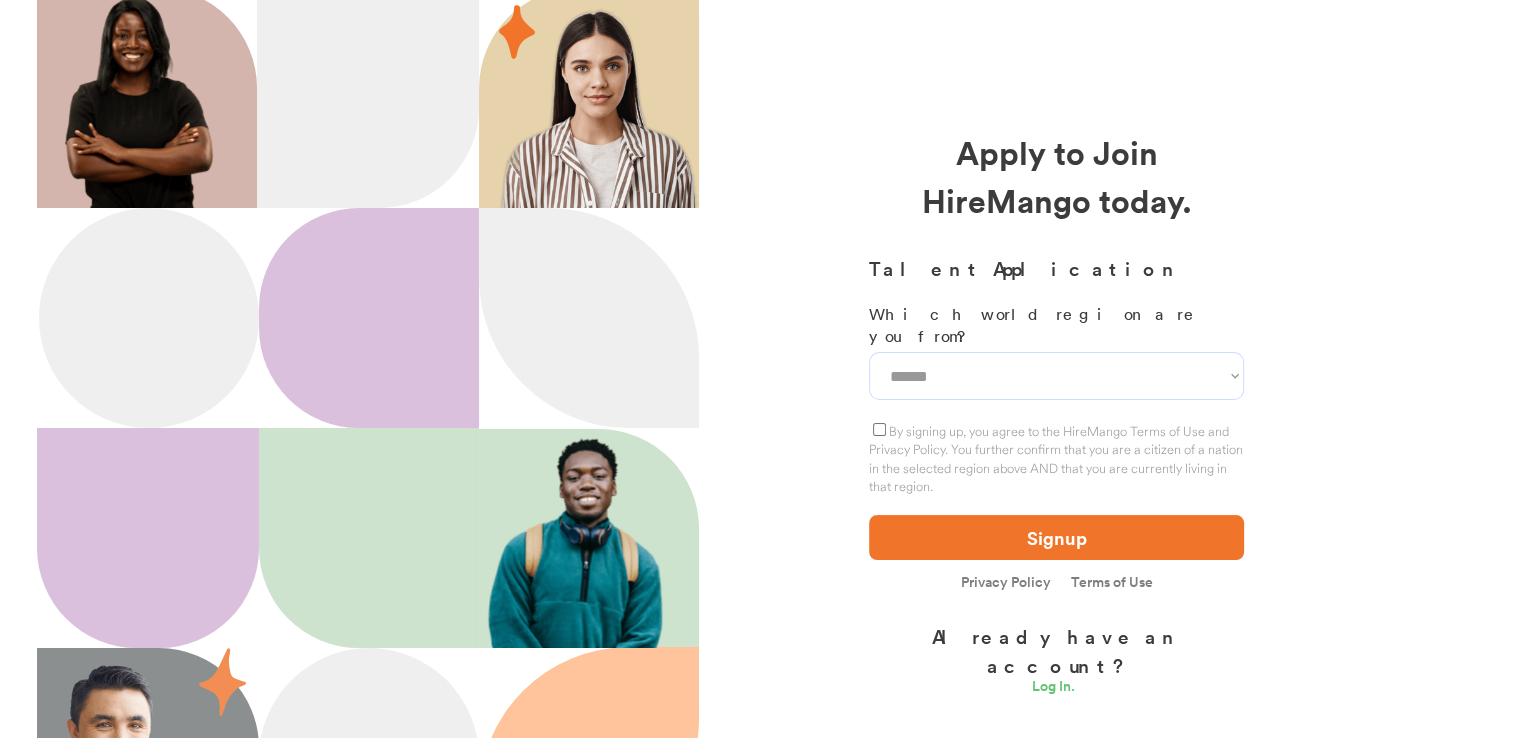 click on "**********" at bounding box center [1056, 376] 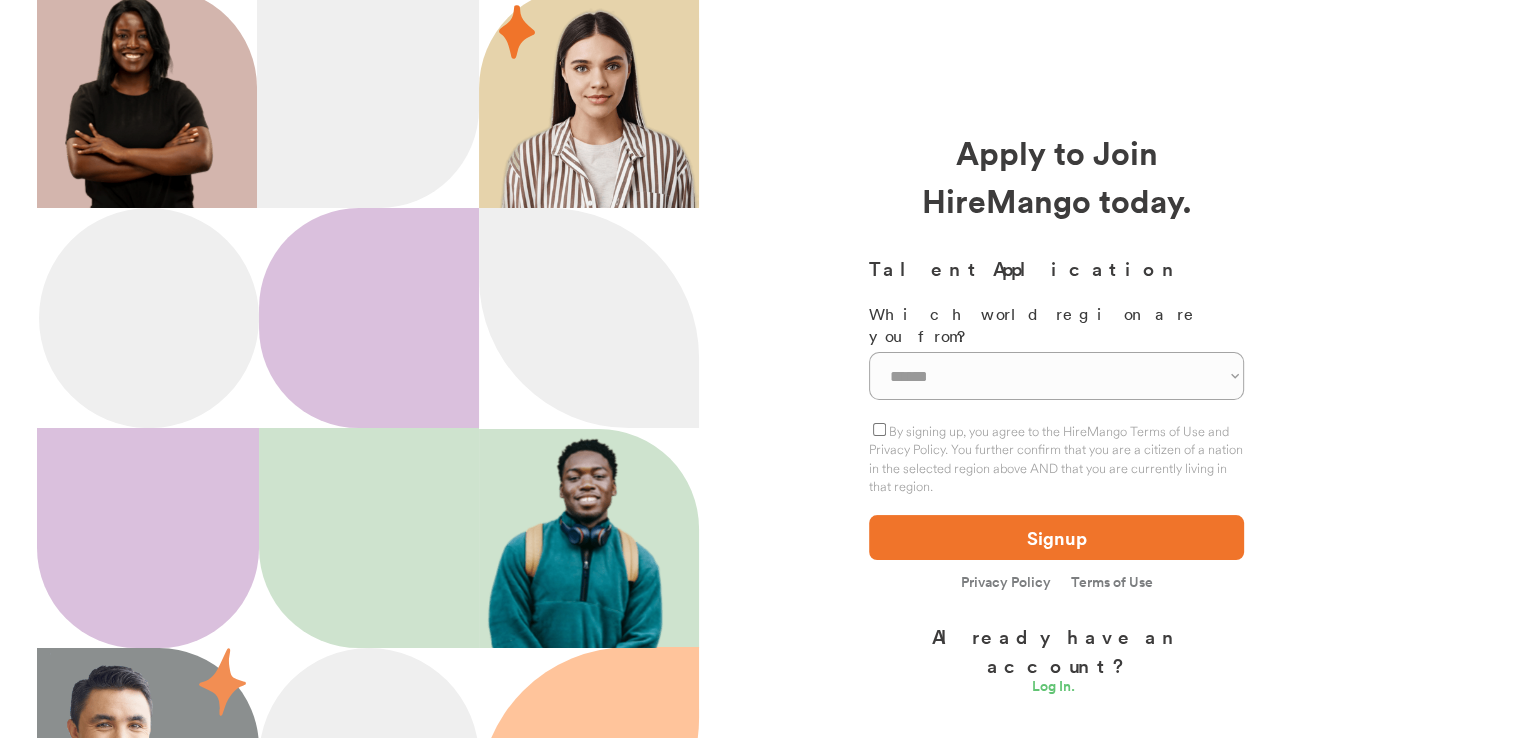 drag, startPoint x: 792, startPoint y: 494, endPoint x: 1008, endPoint y: 527, distance: 218.50629 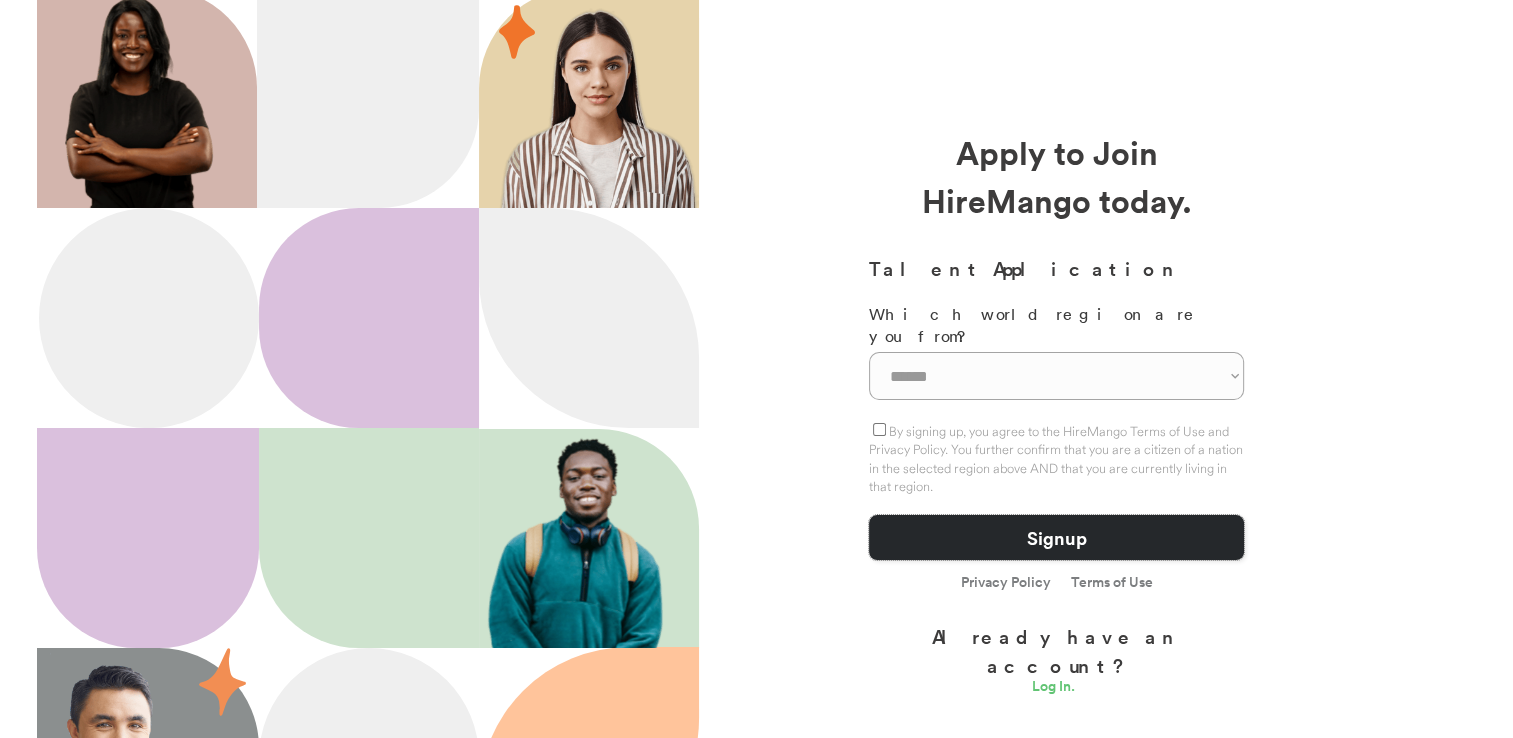 click on "Signup" at bounding box center (1056, 537) 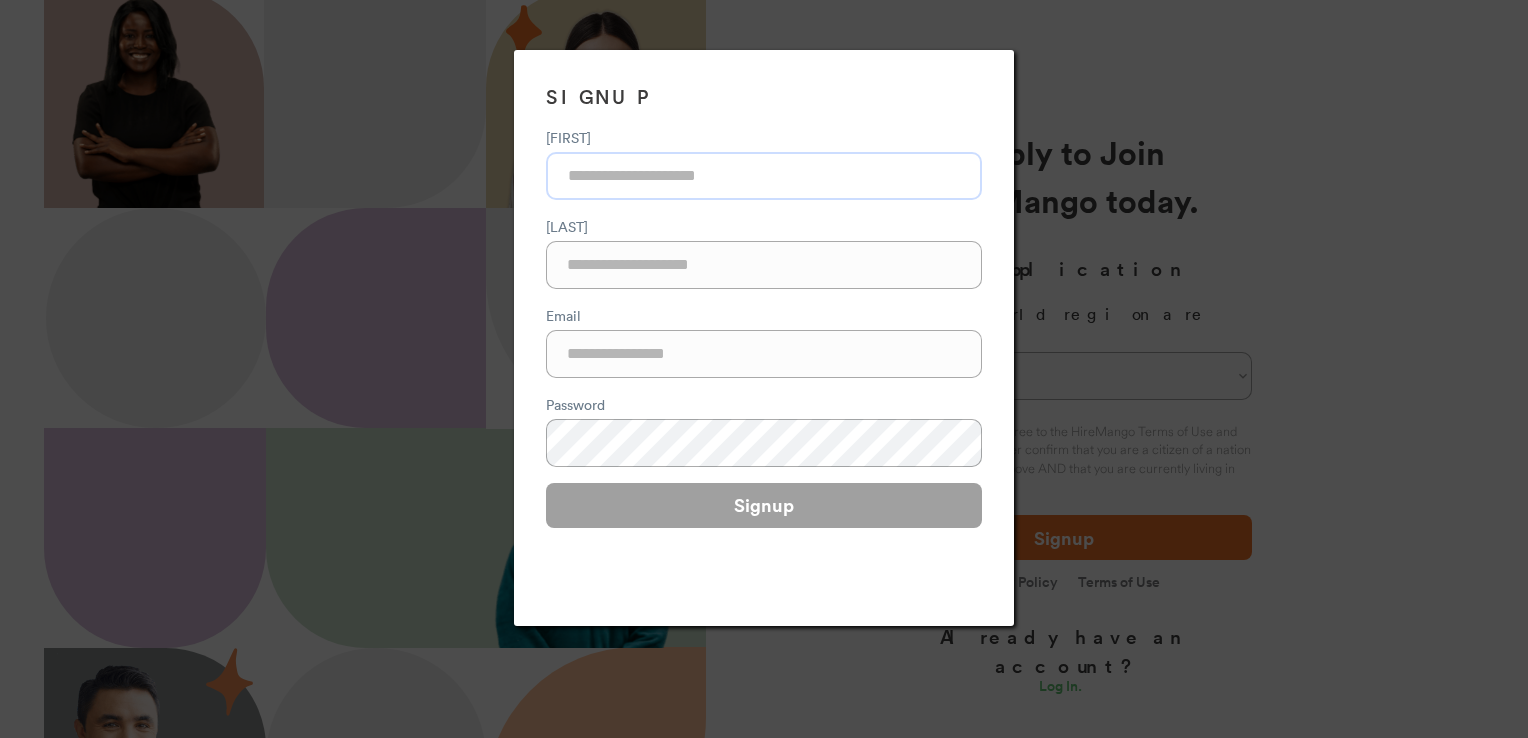 click at bounding box center [764, 176] 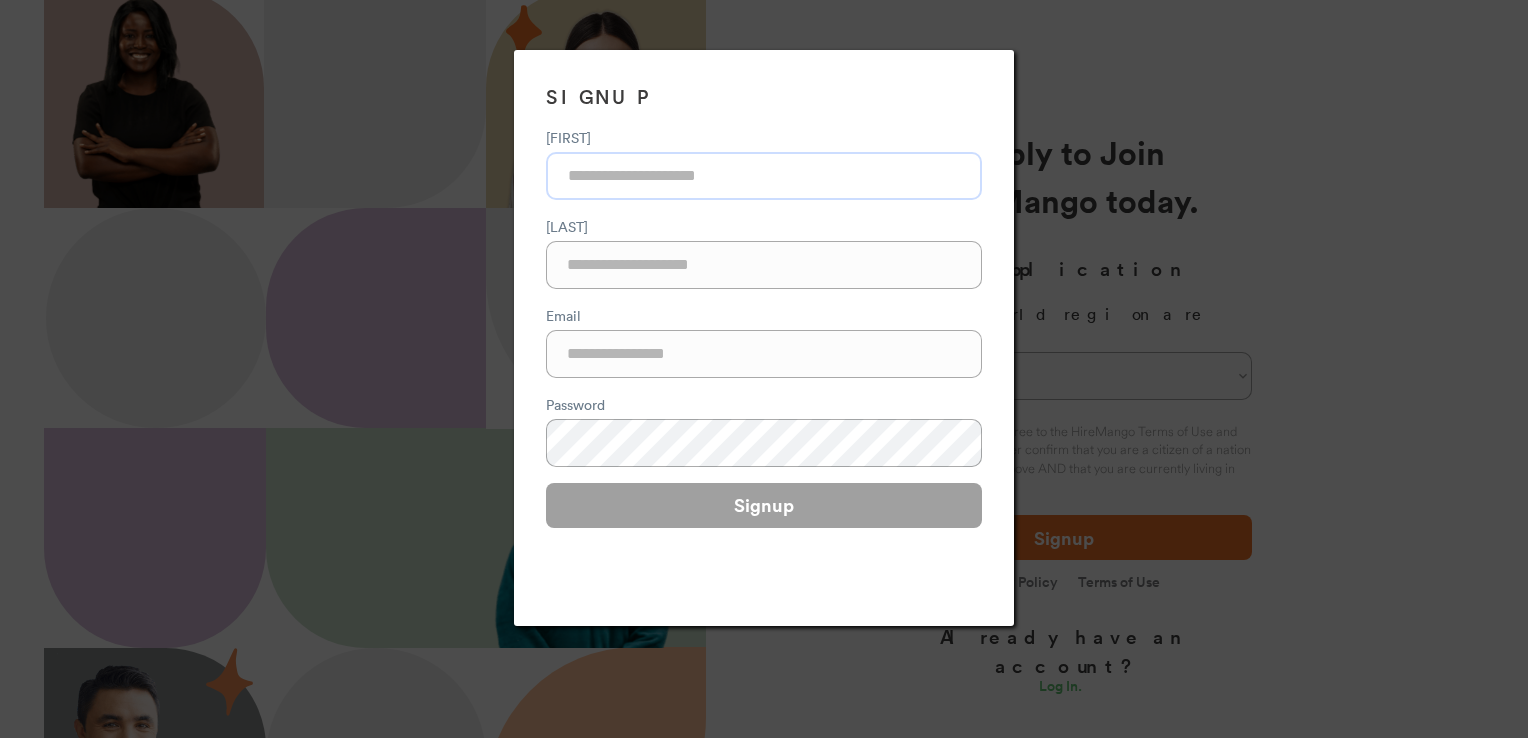 type on "*****" 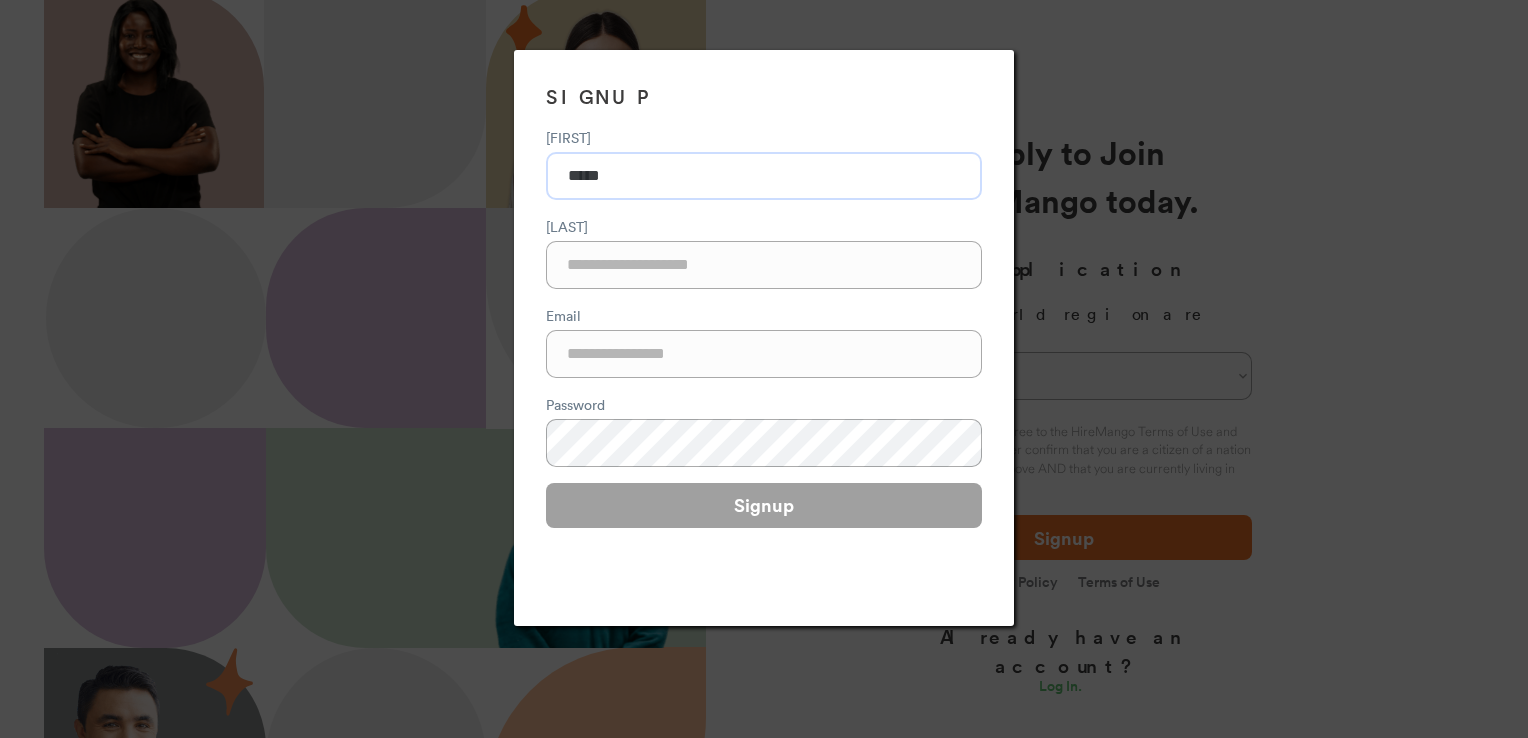 type on "**********" 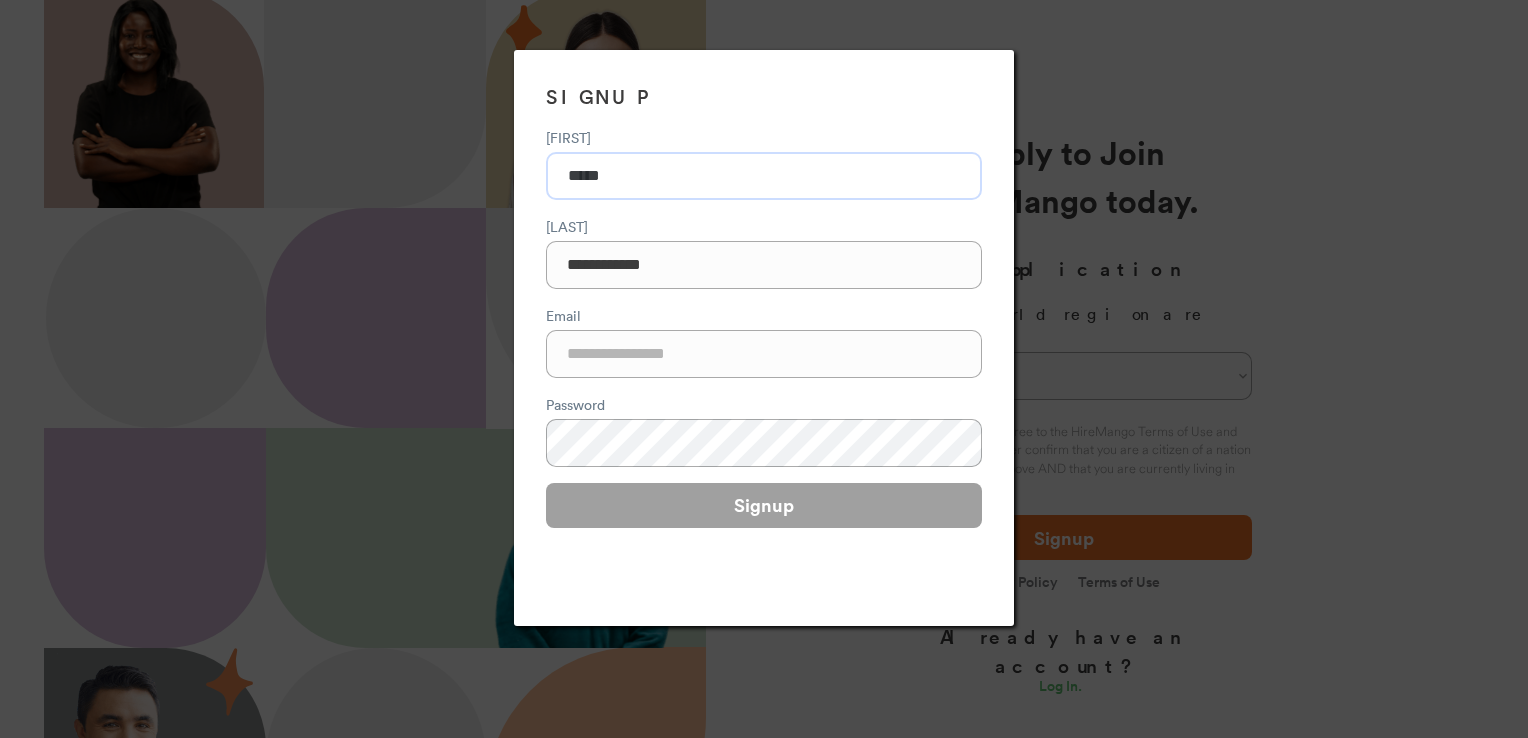 type on "**********" 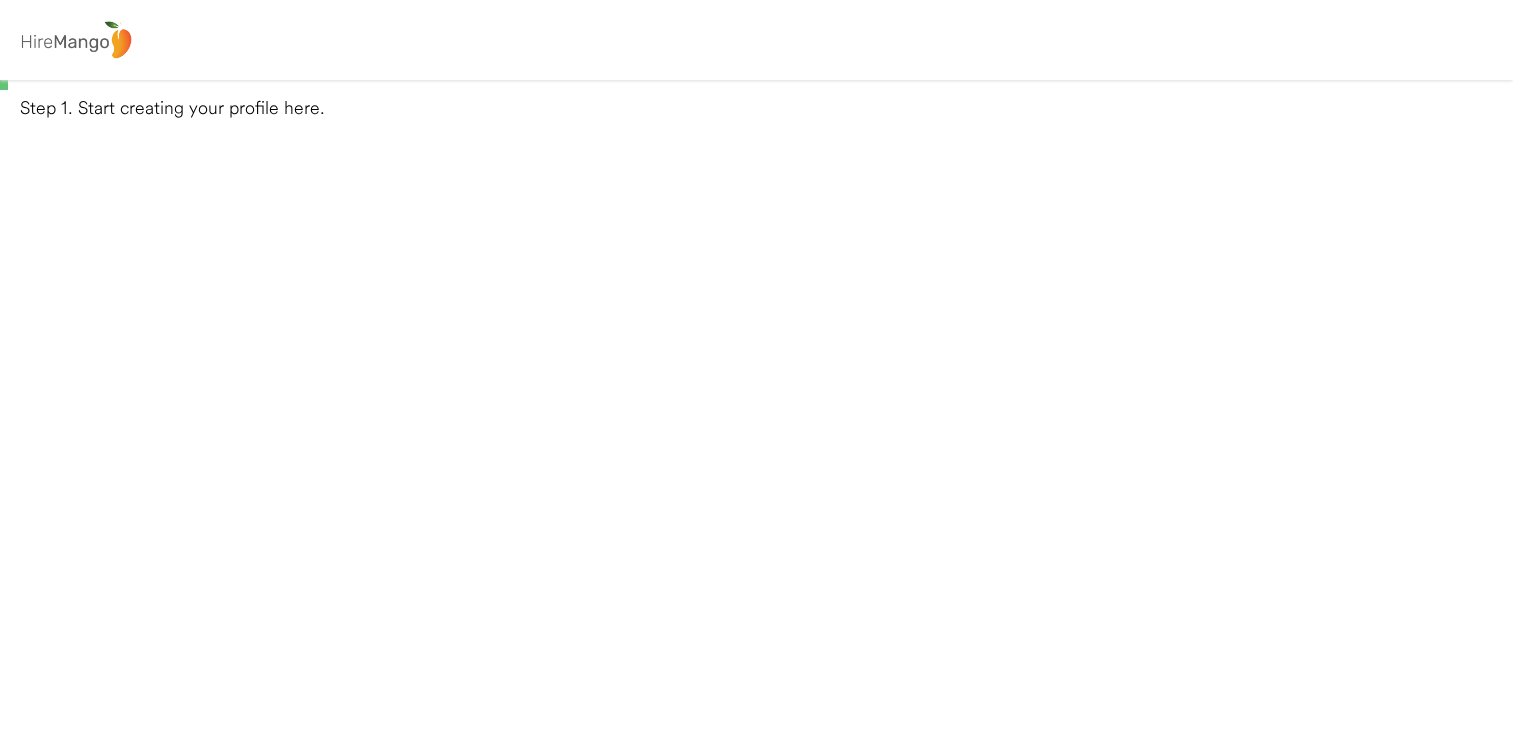 select 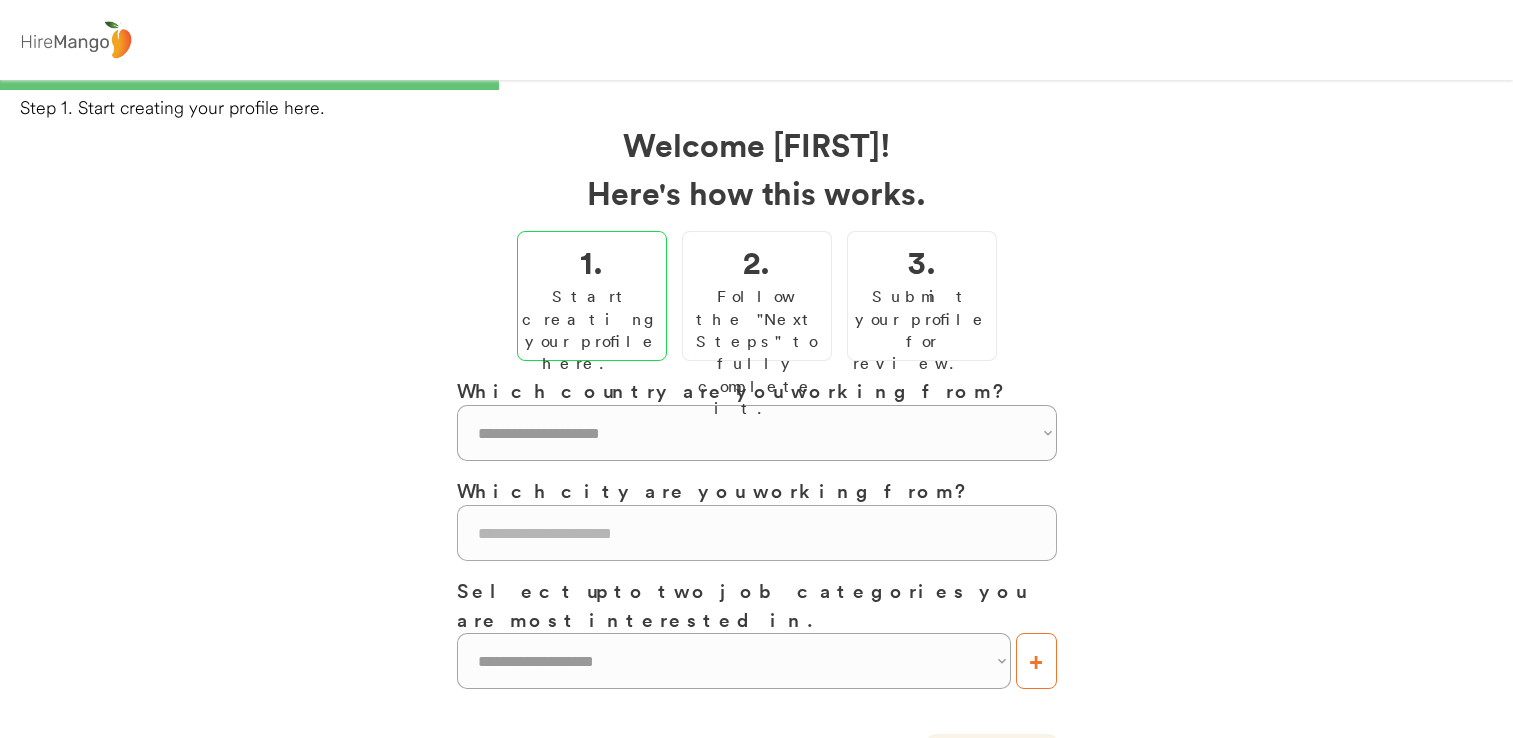 scroll, scrollTop: 0, scrollLeft: 0, axis: both 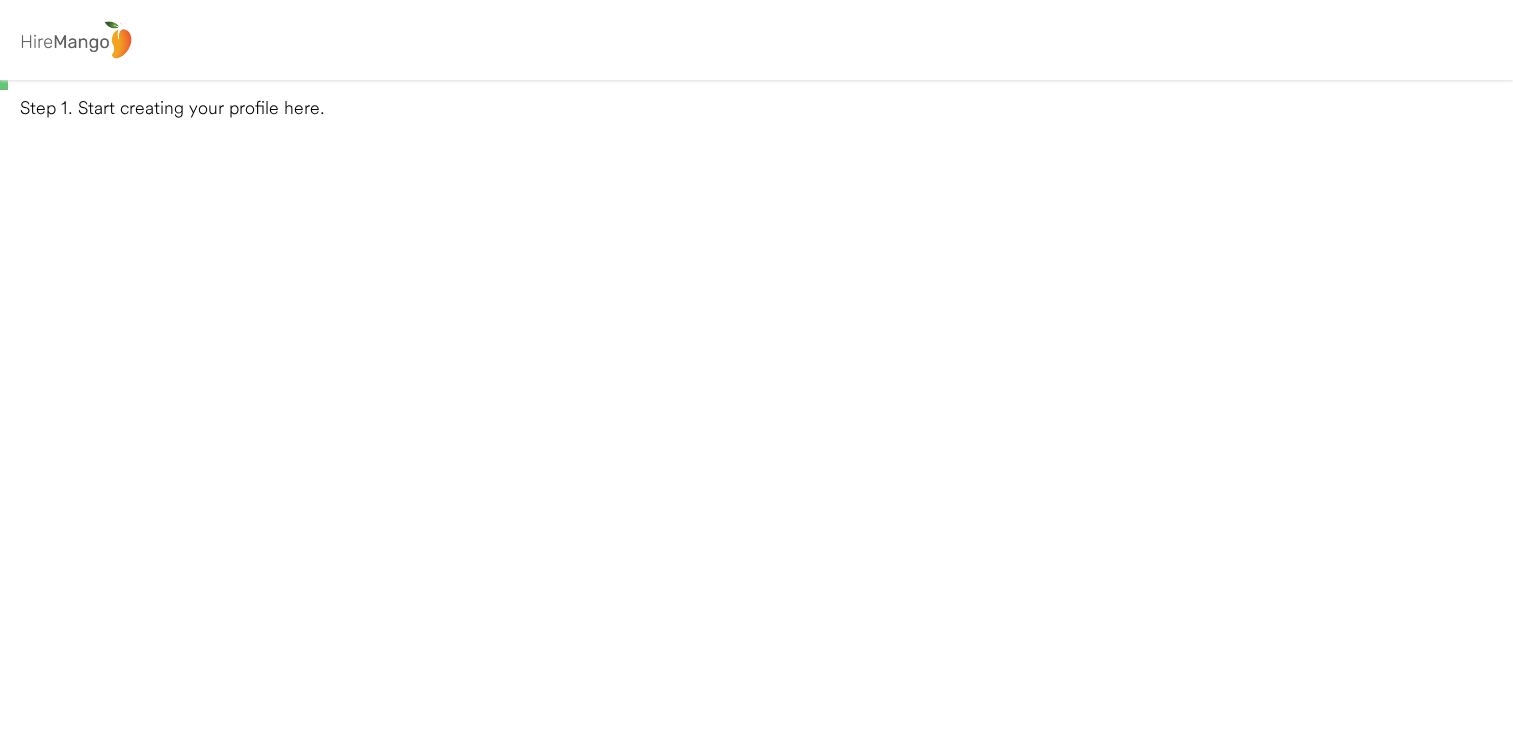 select 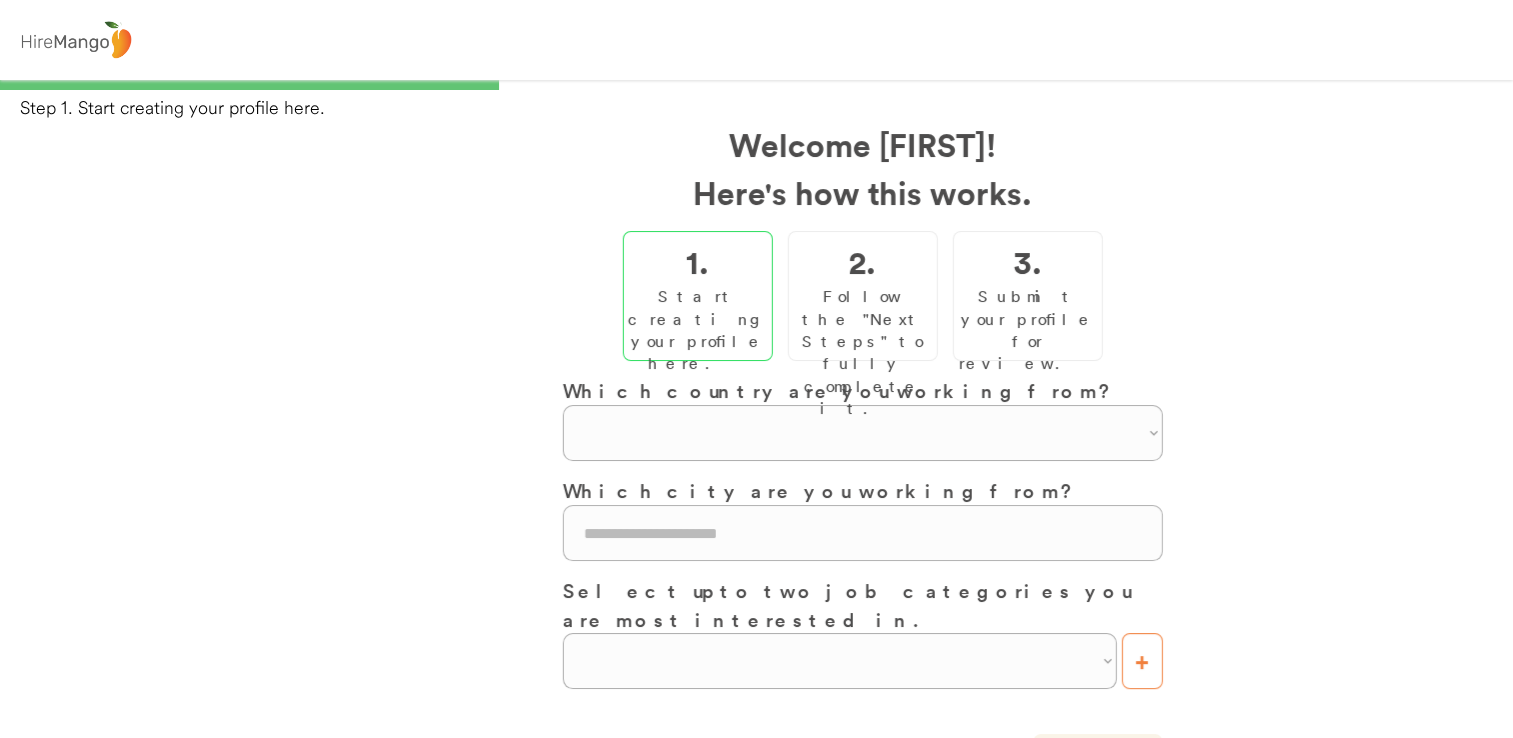 select on "**********" 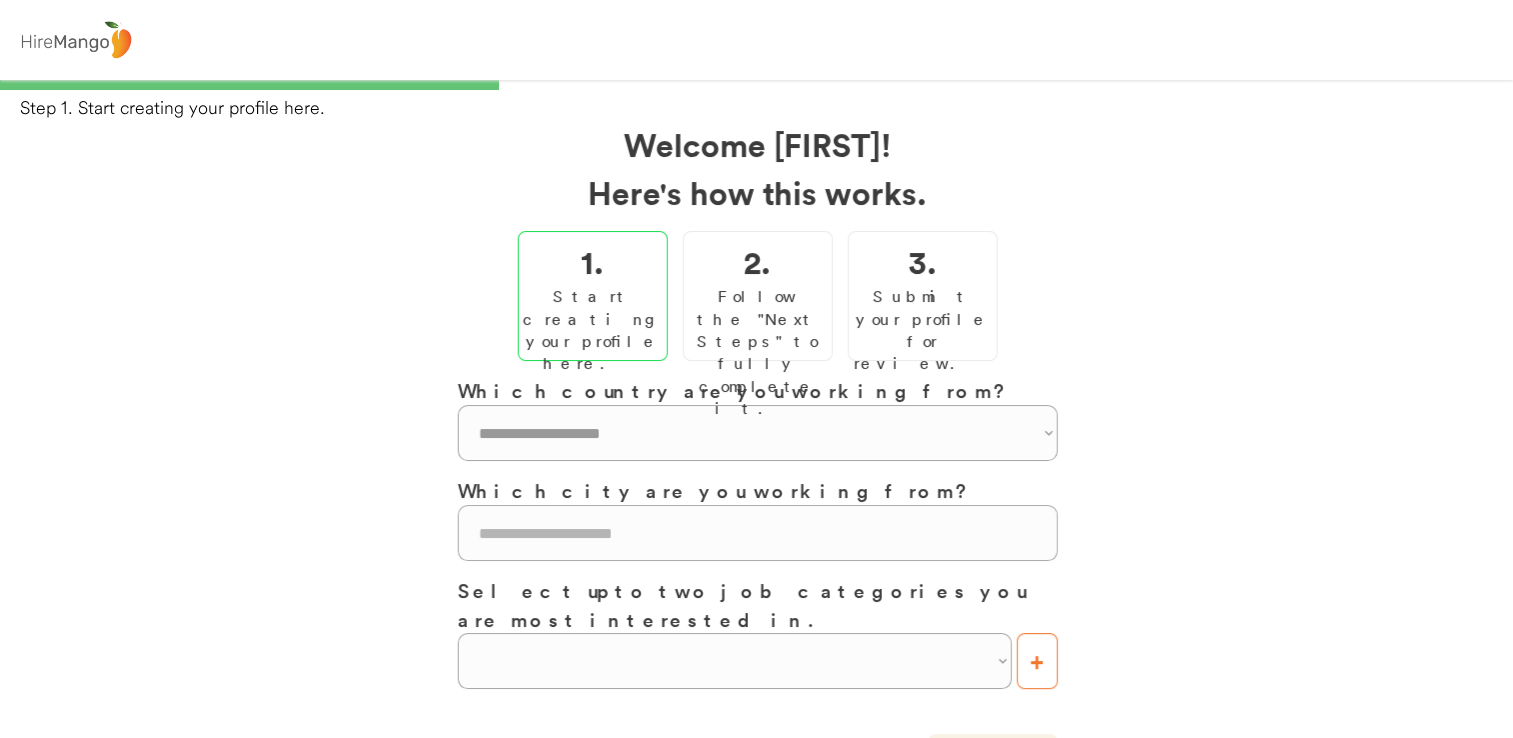 select on "**********" 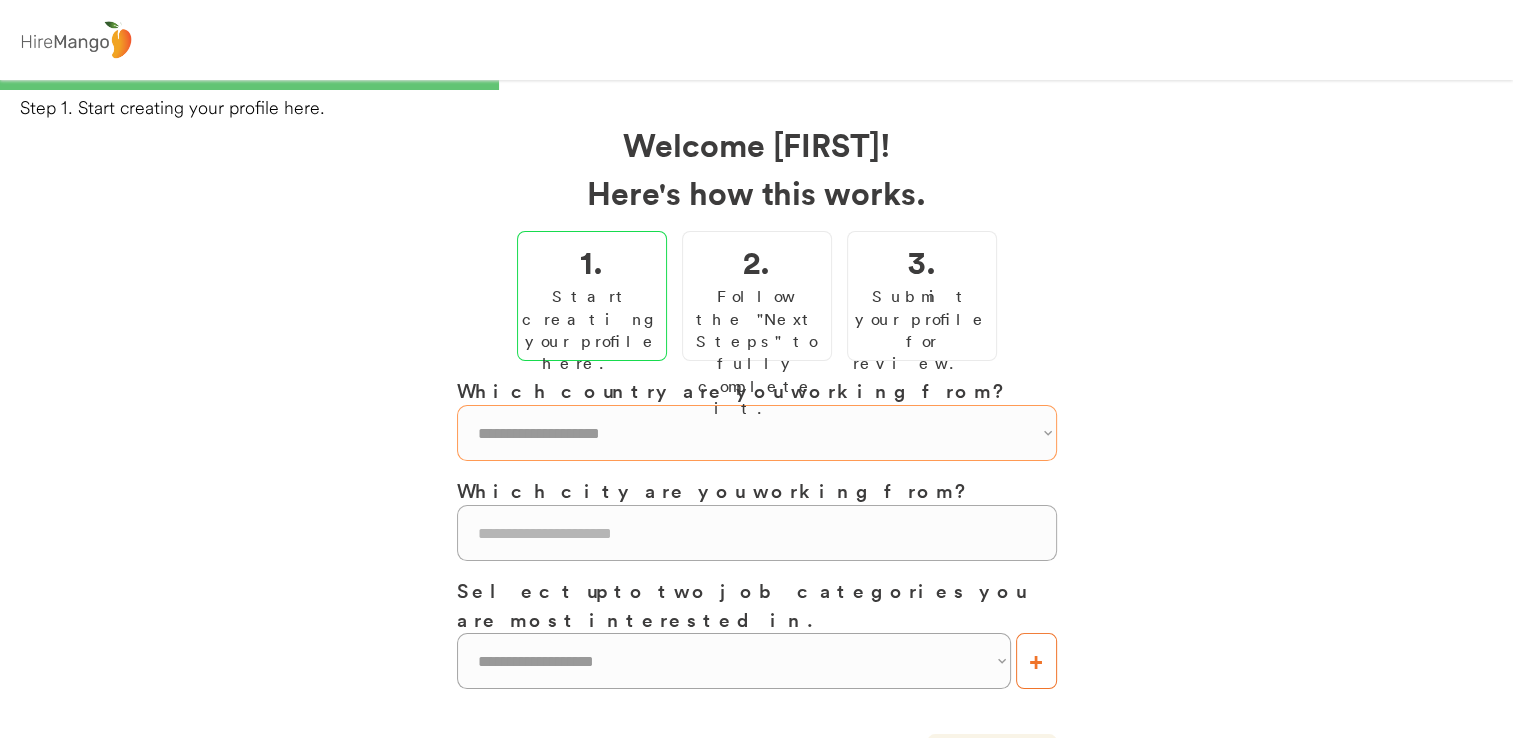 click on "**********" at bounding box center [757, 433] 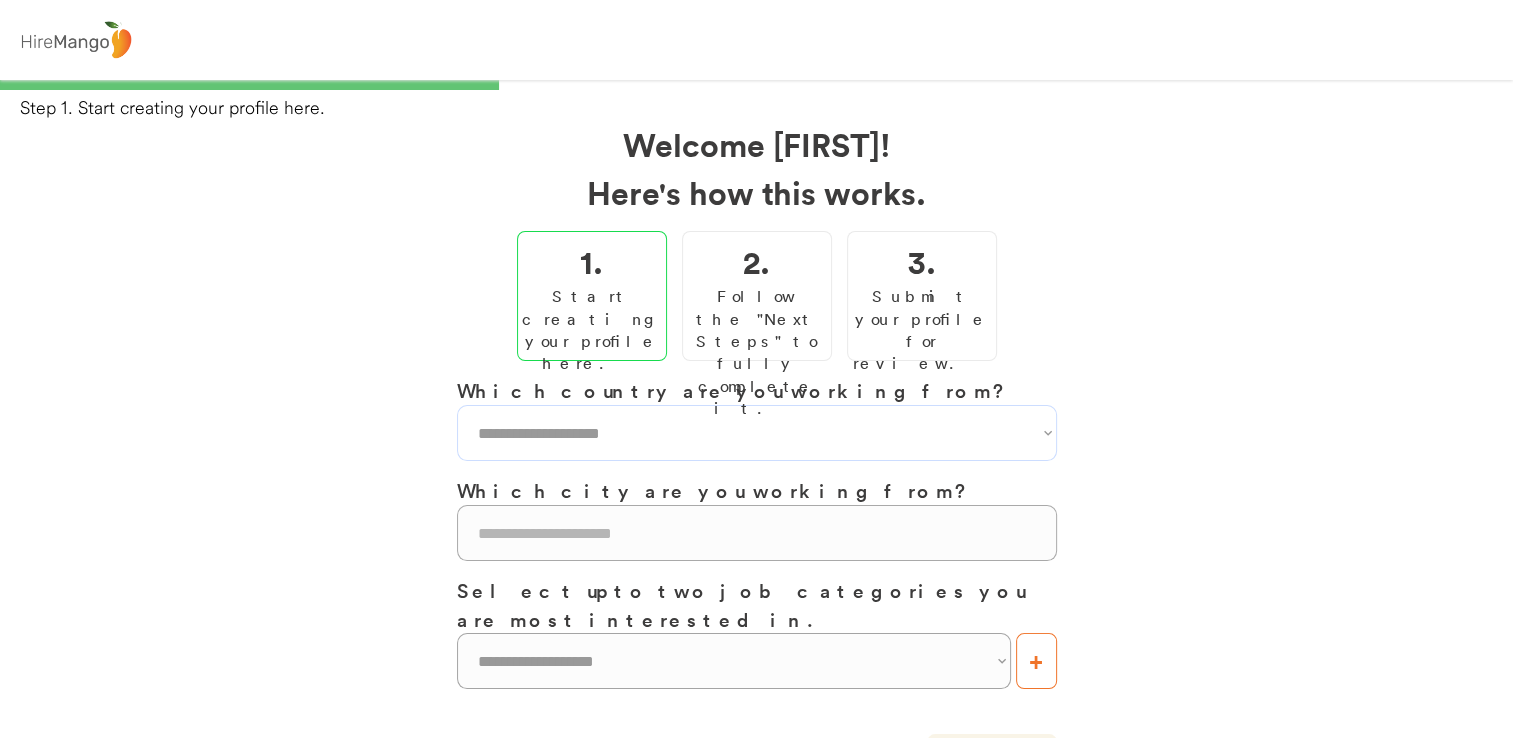 select on "**********" 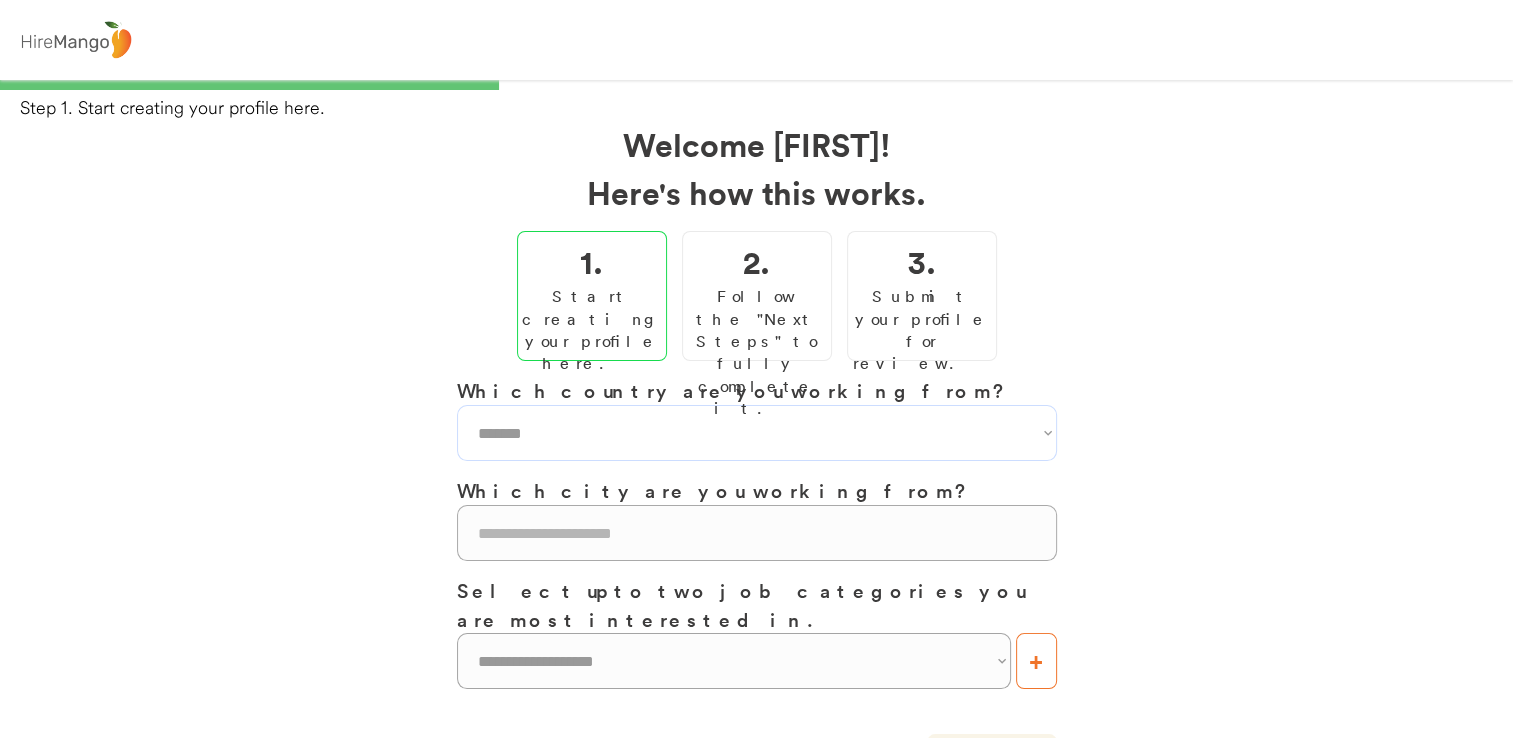 click on "**********" at bounding box center (757, 433) 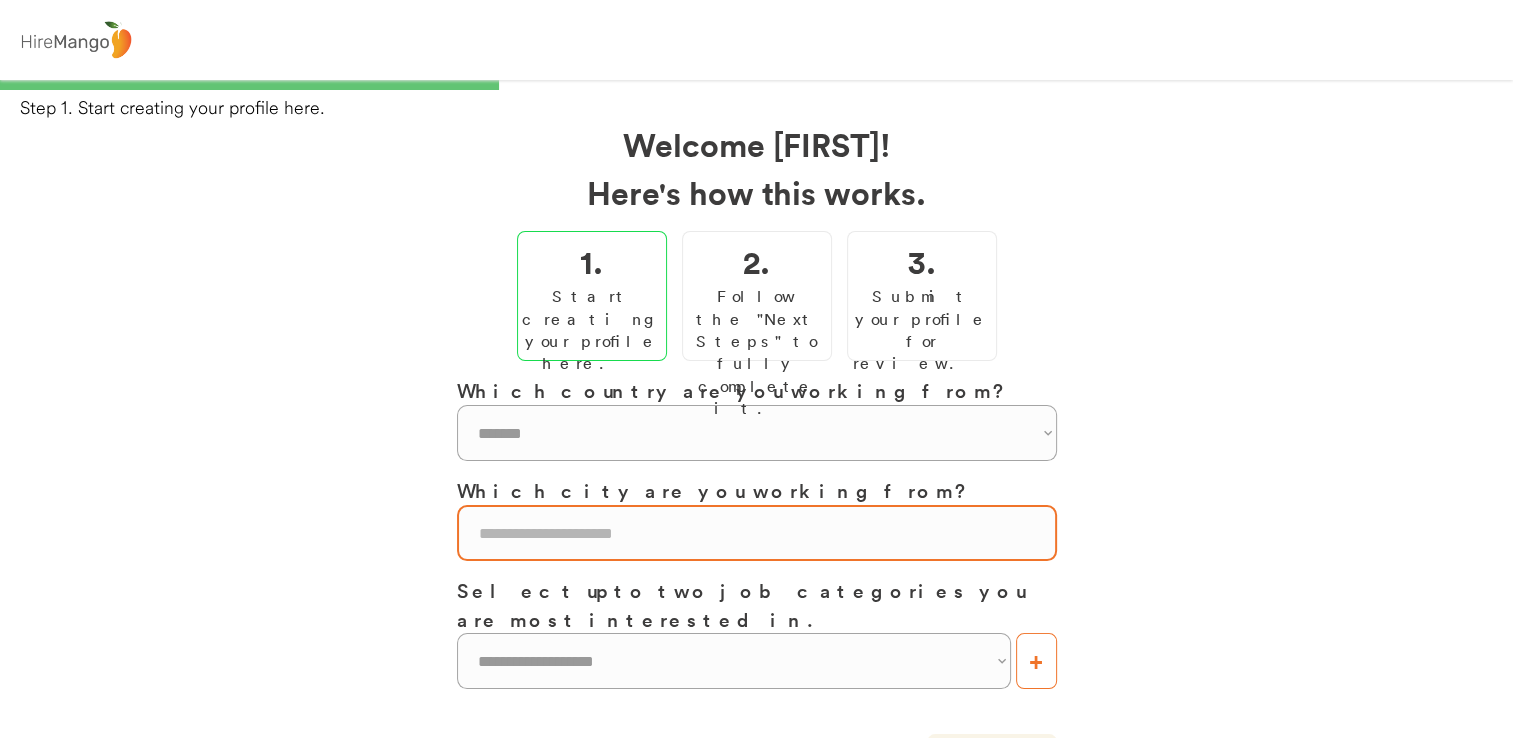 click at bounding box center [757, 533] 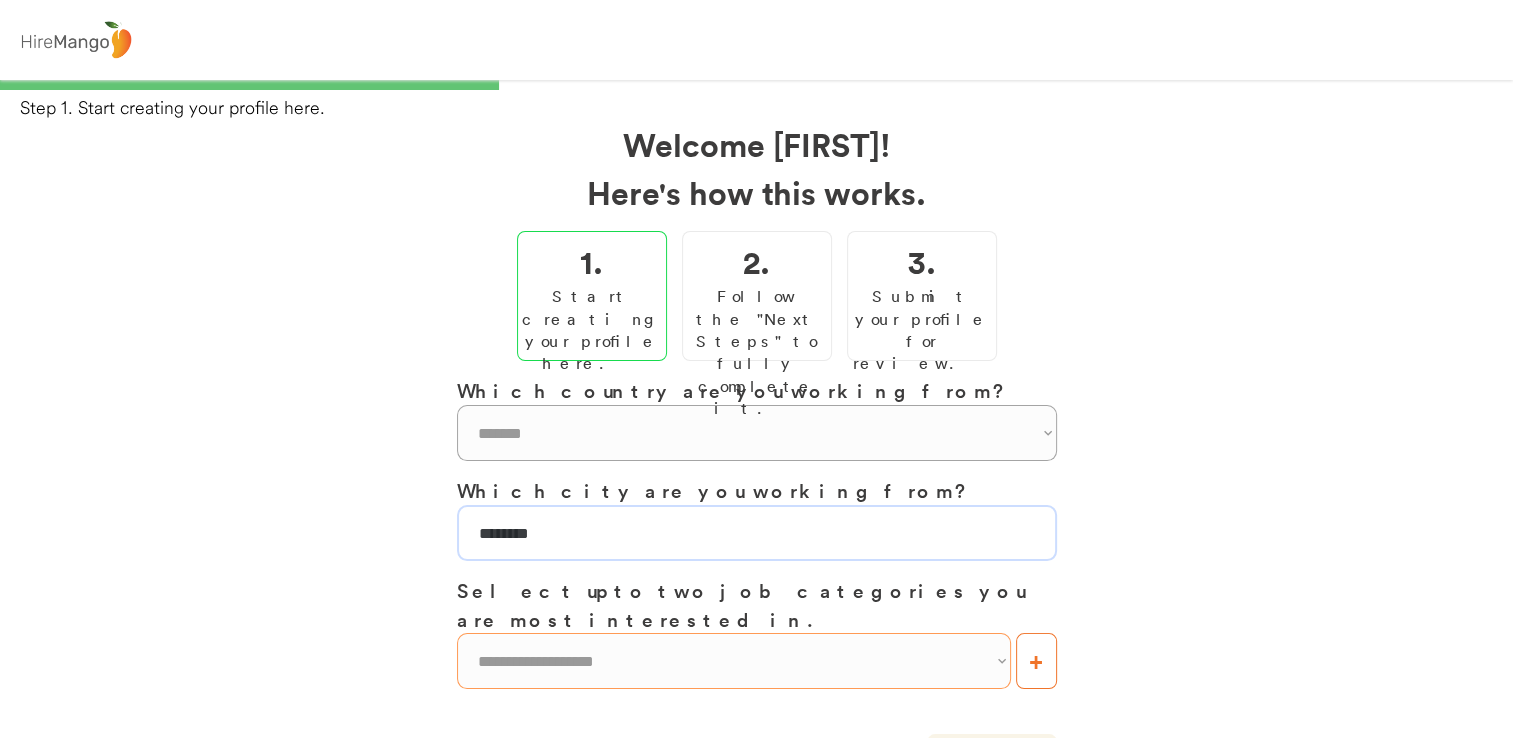 type on "********" 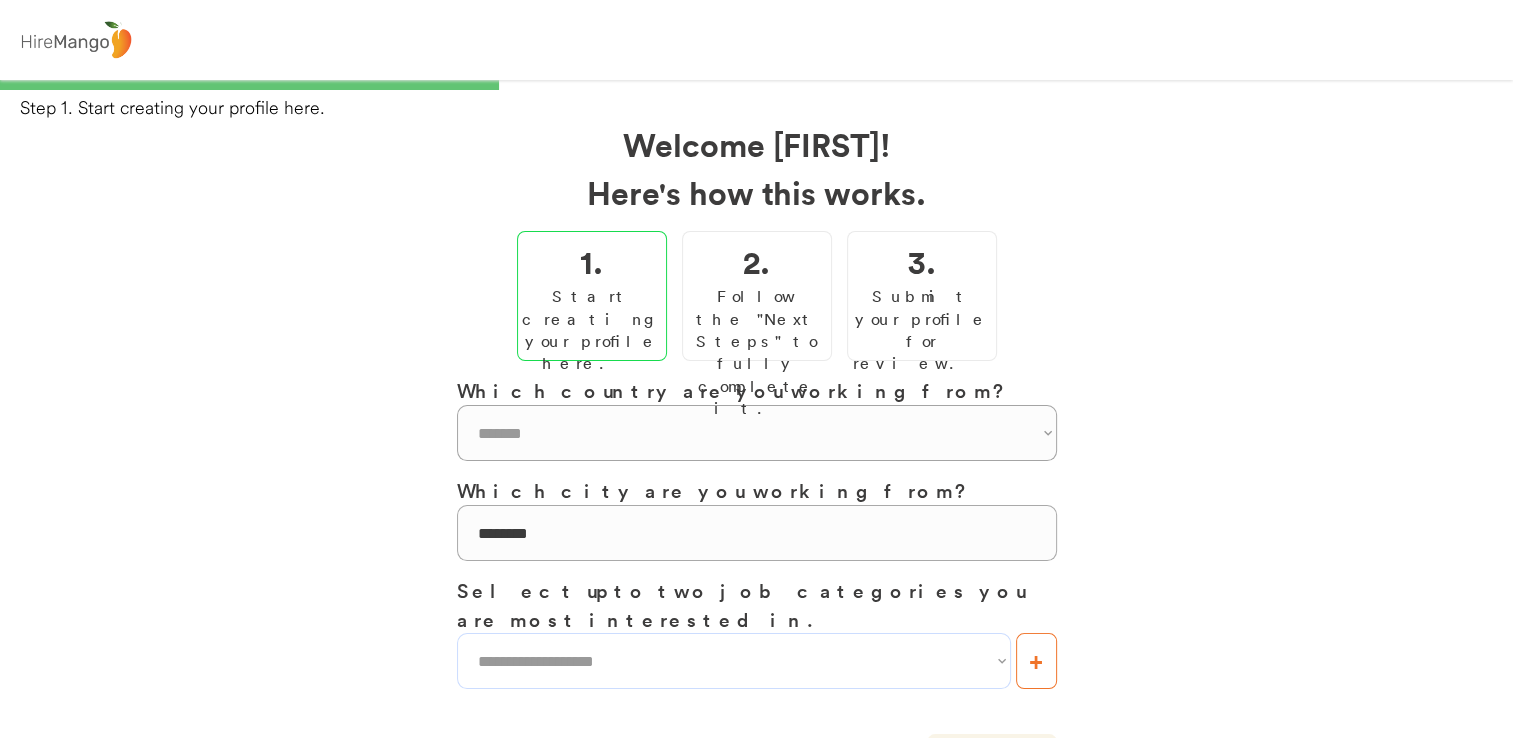 click on "**********" at bounding box center (734, 661) 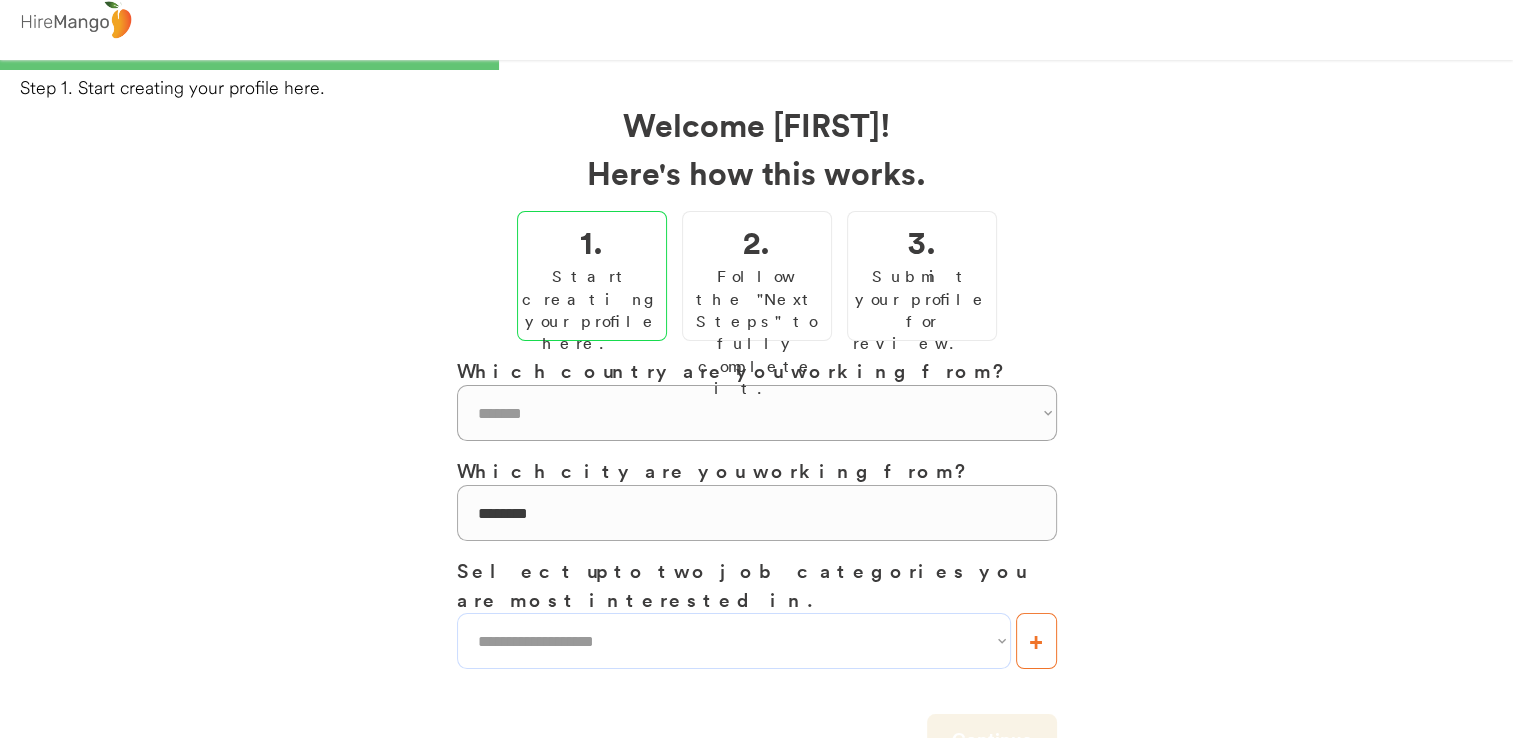 scroll, scrollTop: 20, scrollLeft: 0, axis: vertical 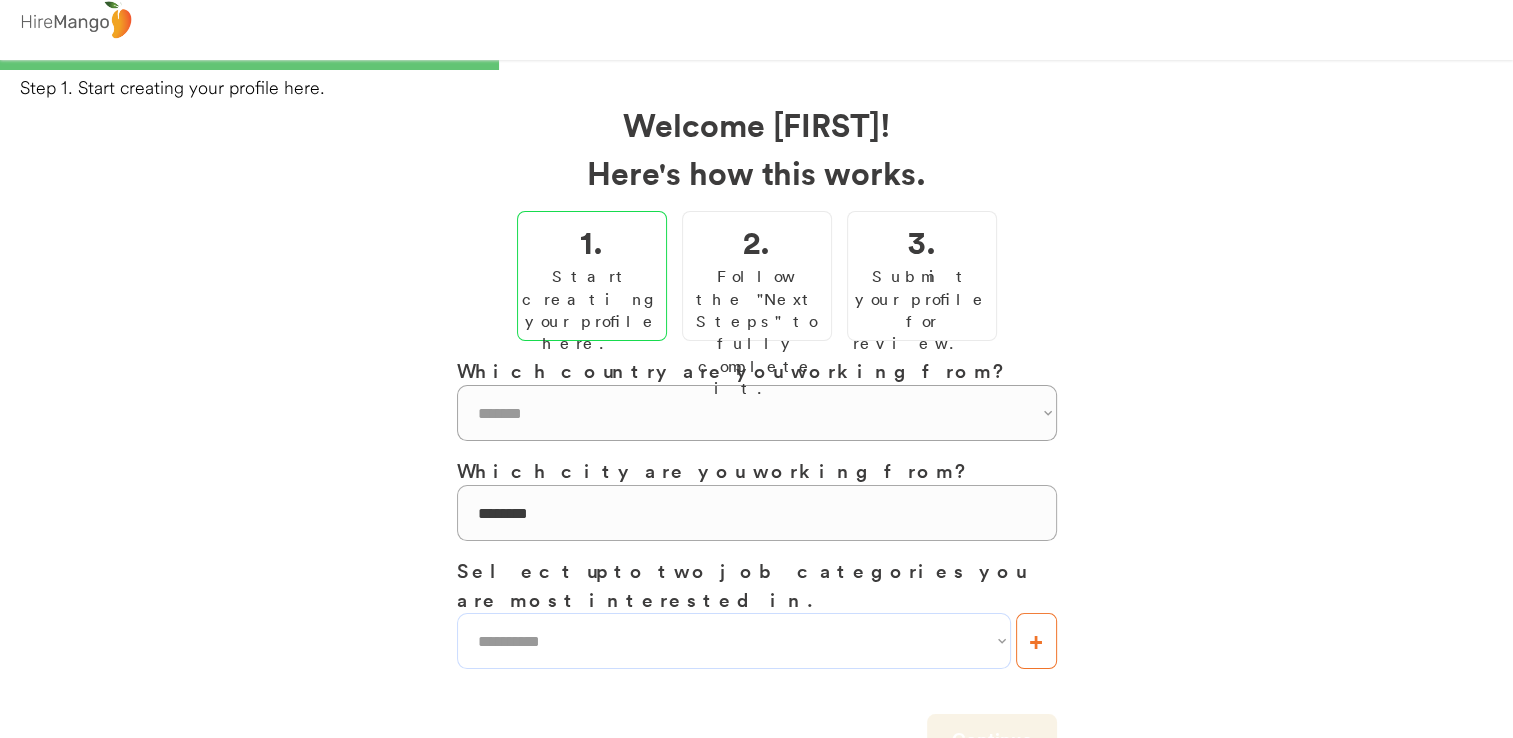 click on "**********" at bounding box center (734, 641) 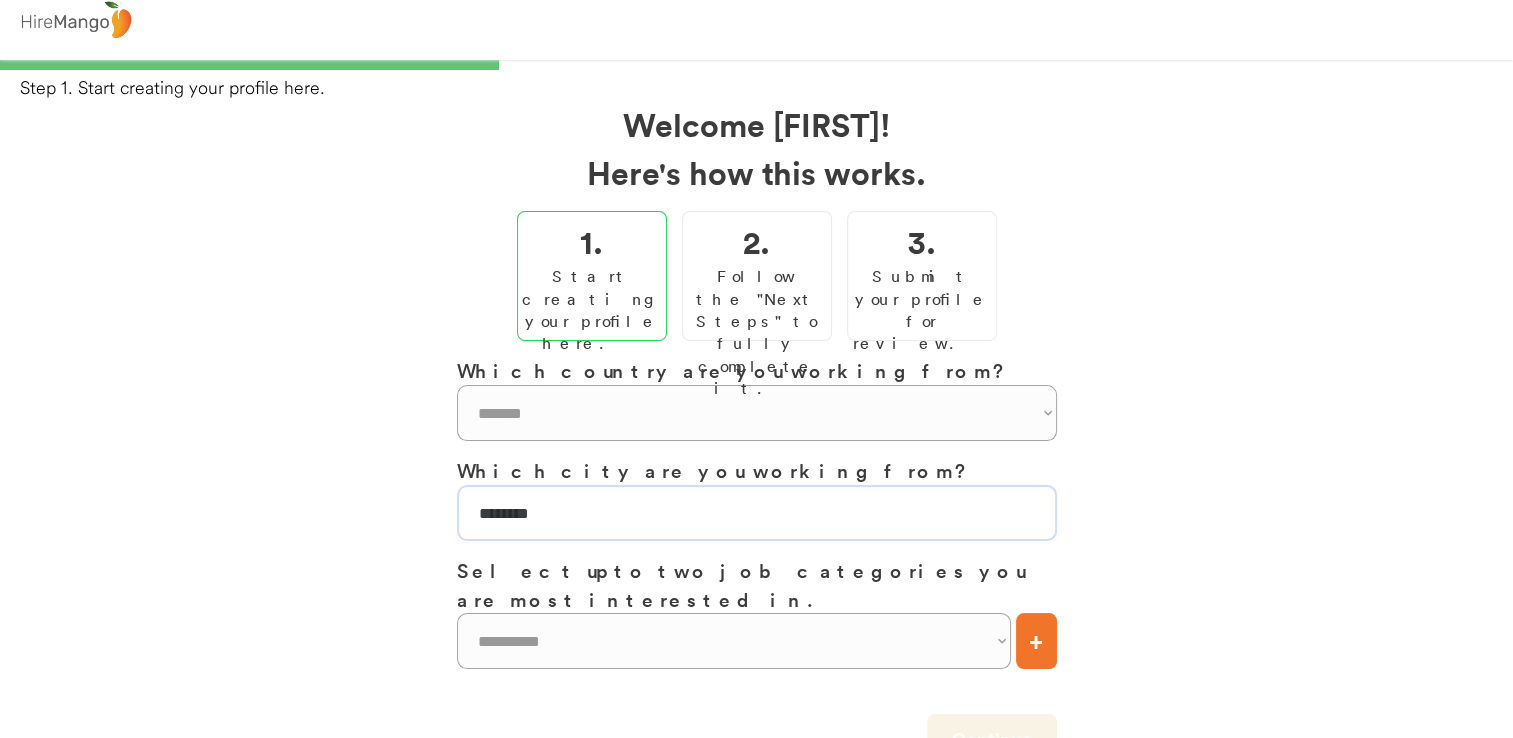 click at bounding box center [757, 513] 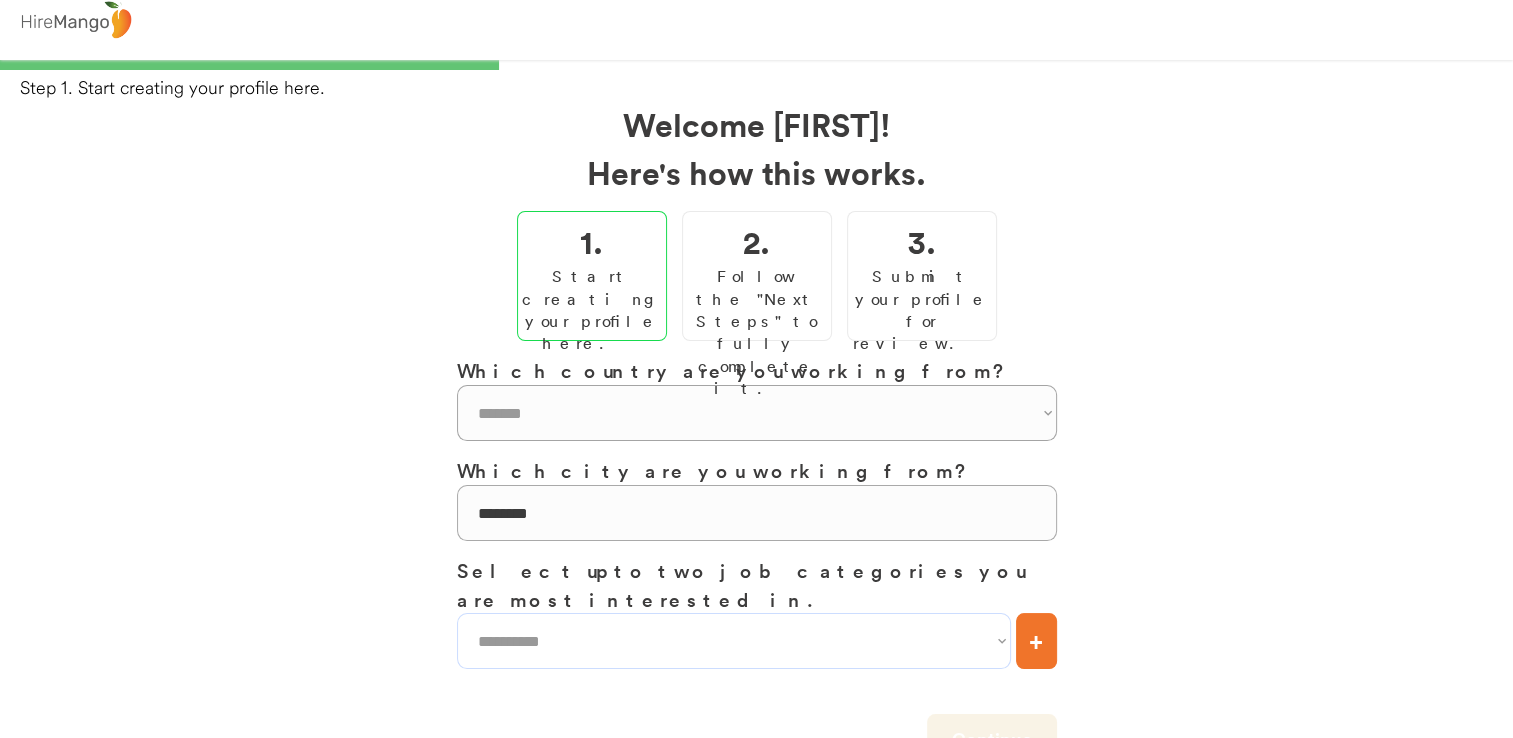 click on "**********" at bounding box center [734, 641] 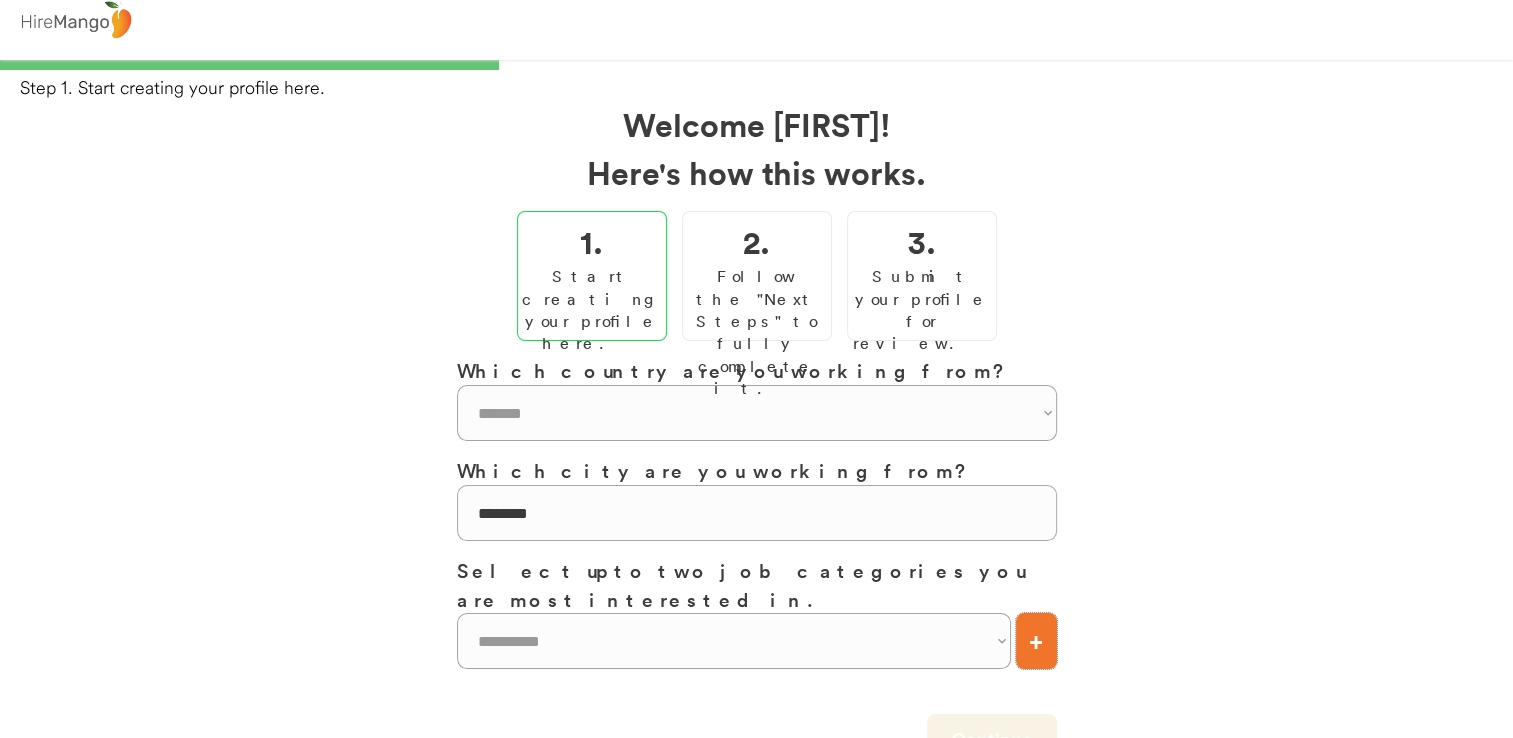 click on "+" at bounding box center [1036, 641] 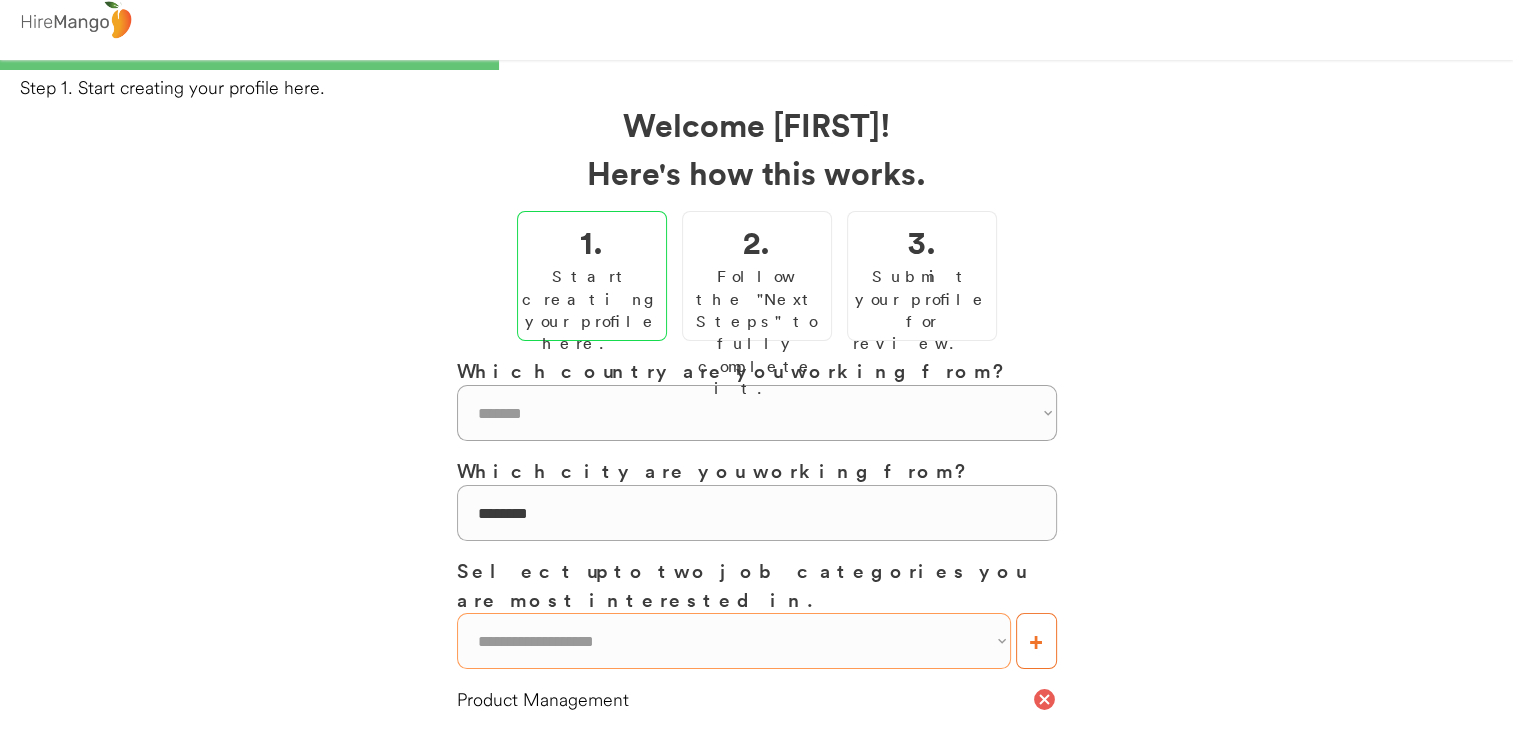 click on "**********" at bounding box center [734, 641] 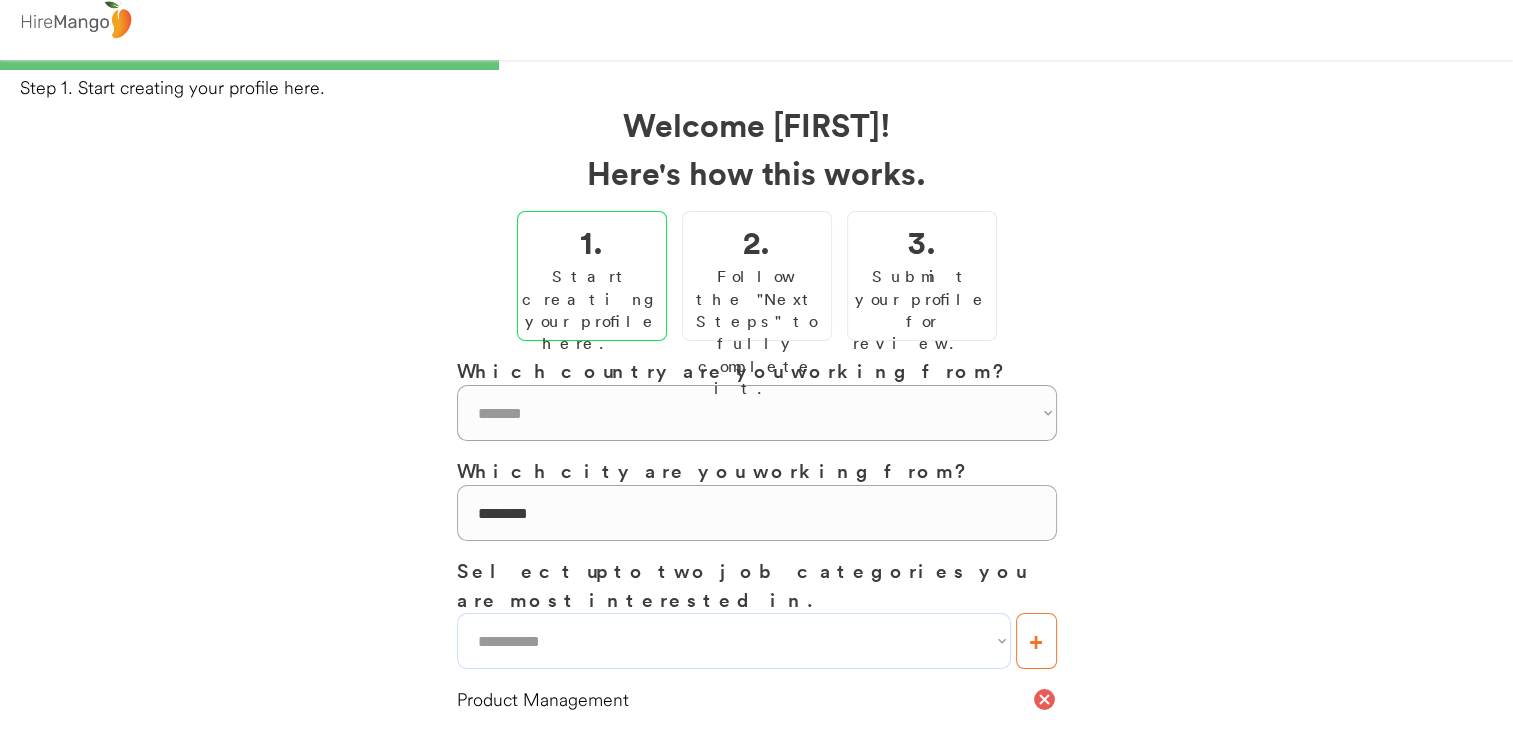 click on "**********" at bounding box center [734, 641] 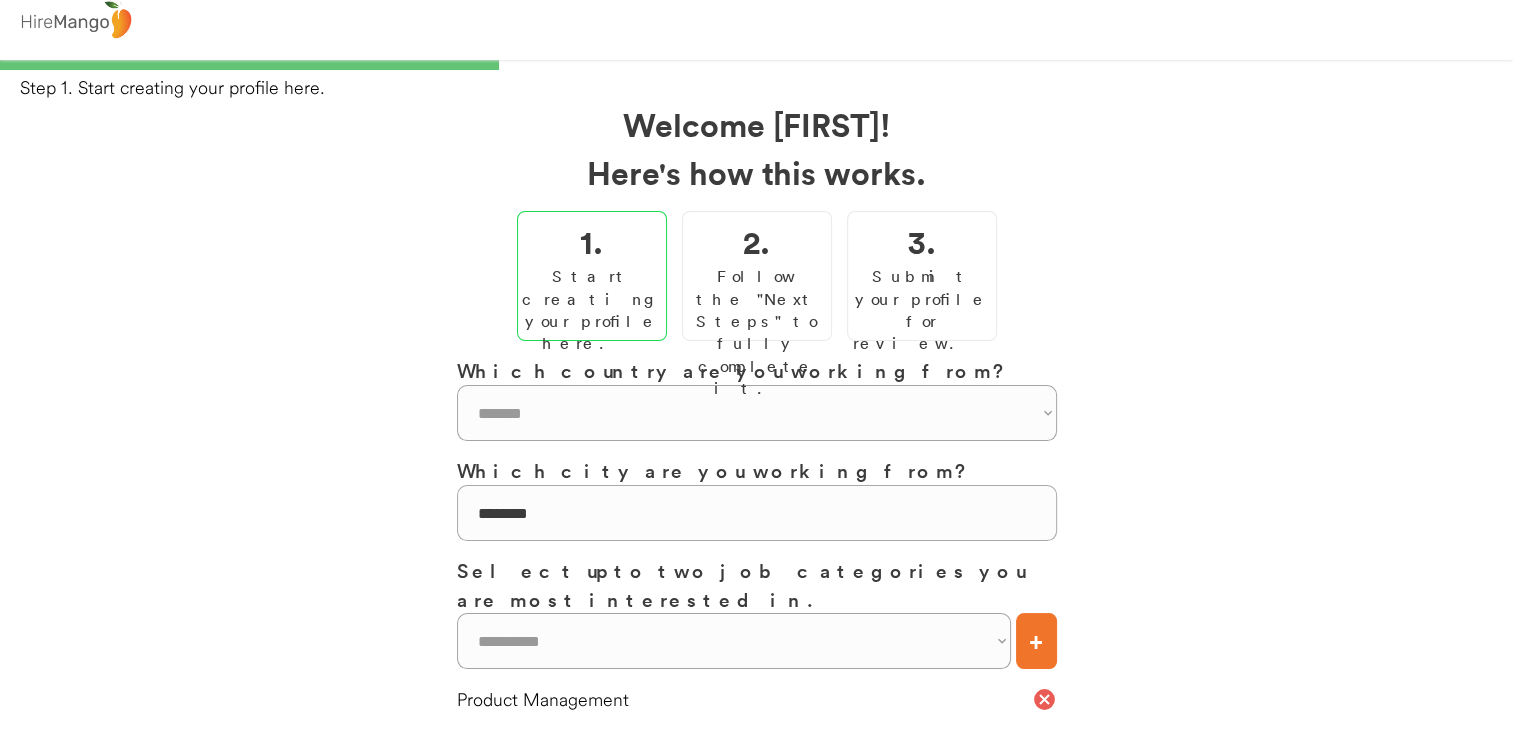 click on "**********" at bounding box center [756, 523] 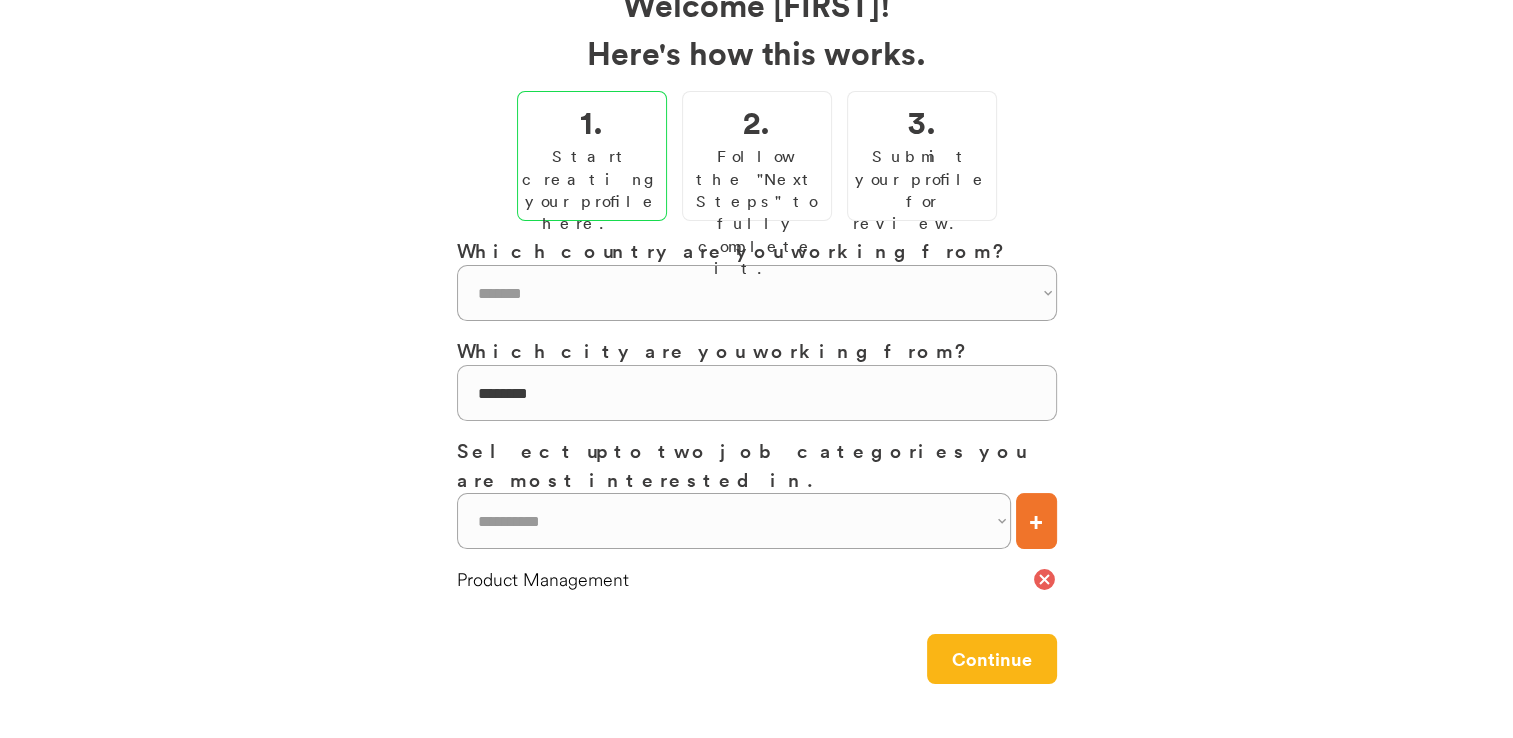 scroll, scrollTop: 142, scrollLeft: 0, axis: vertical 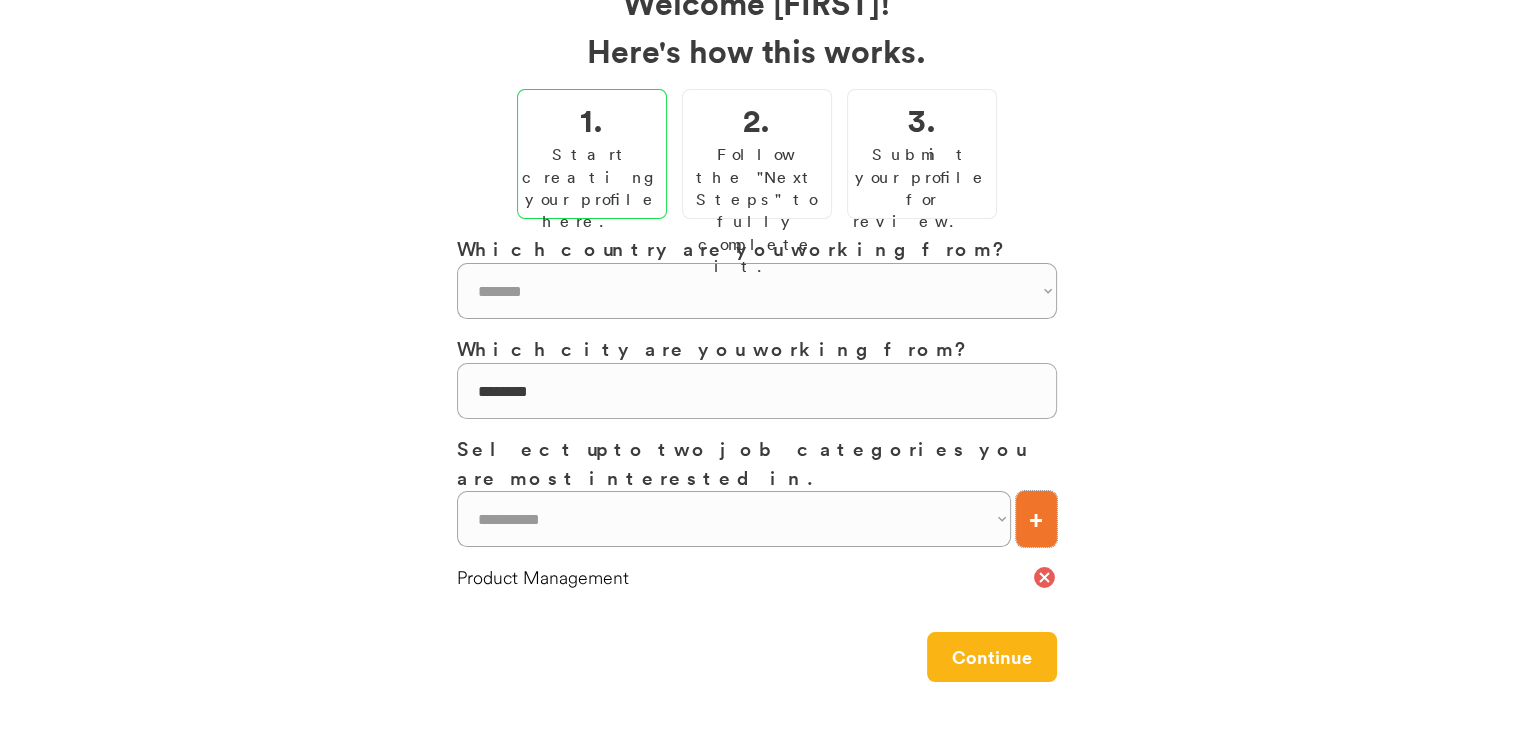 click on "+" at bounding box center [1036, 519] 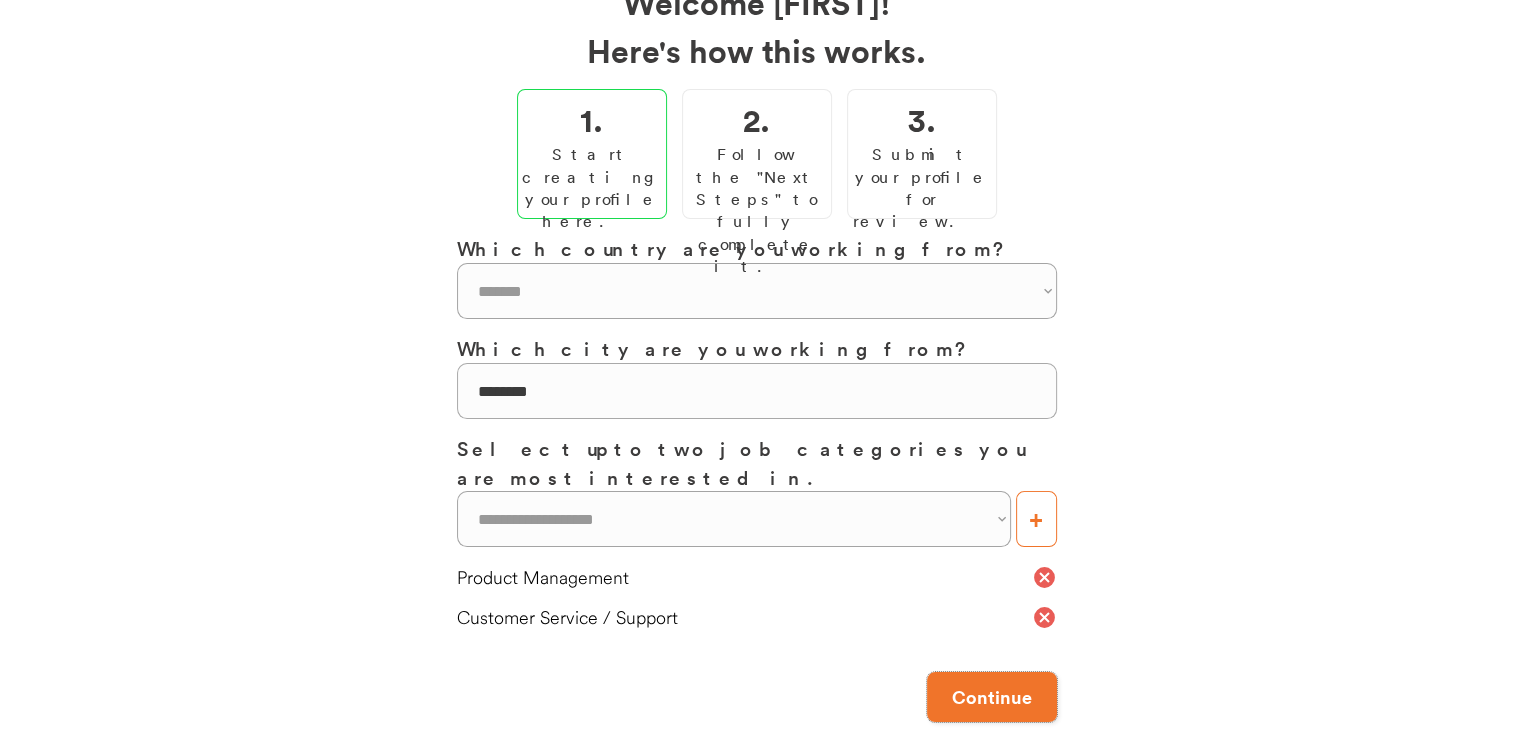 click on "Continue" at bounding box center [992, 697] 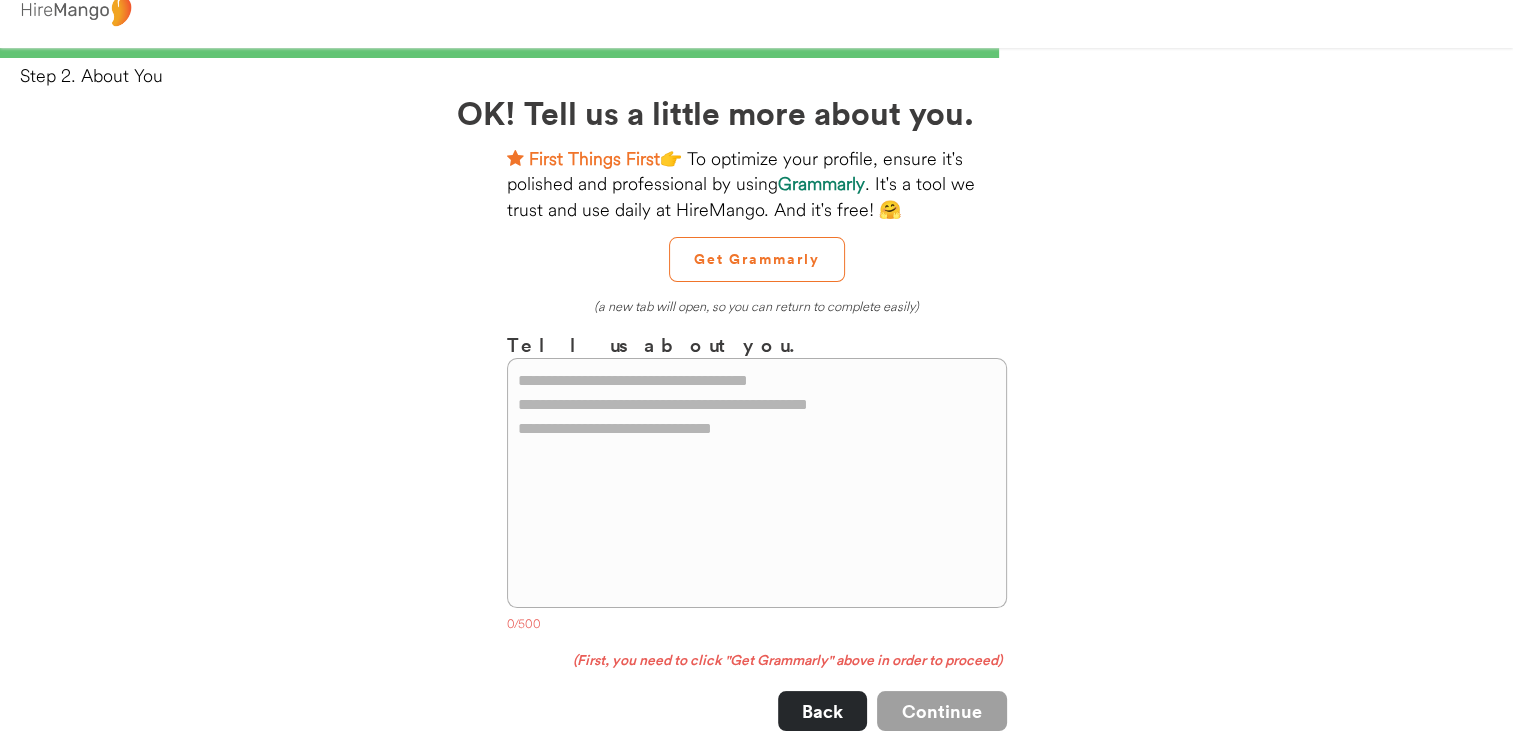 scroll, scrollTop: 31, scrollLeft: 0, axis: vertical 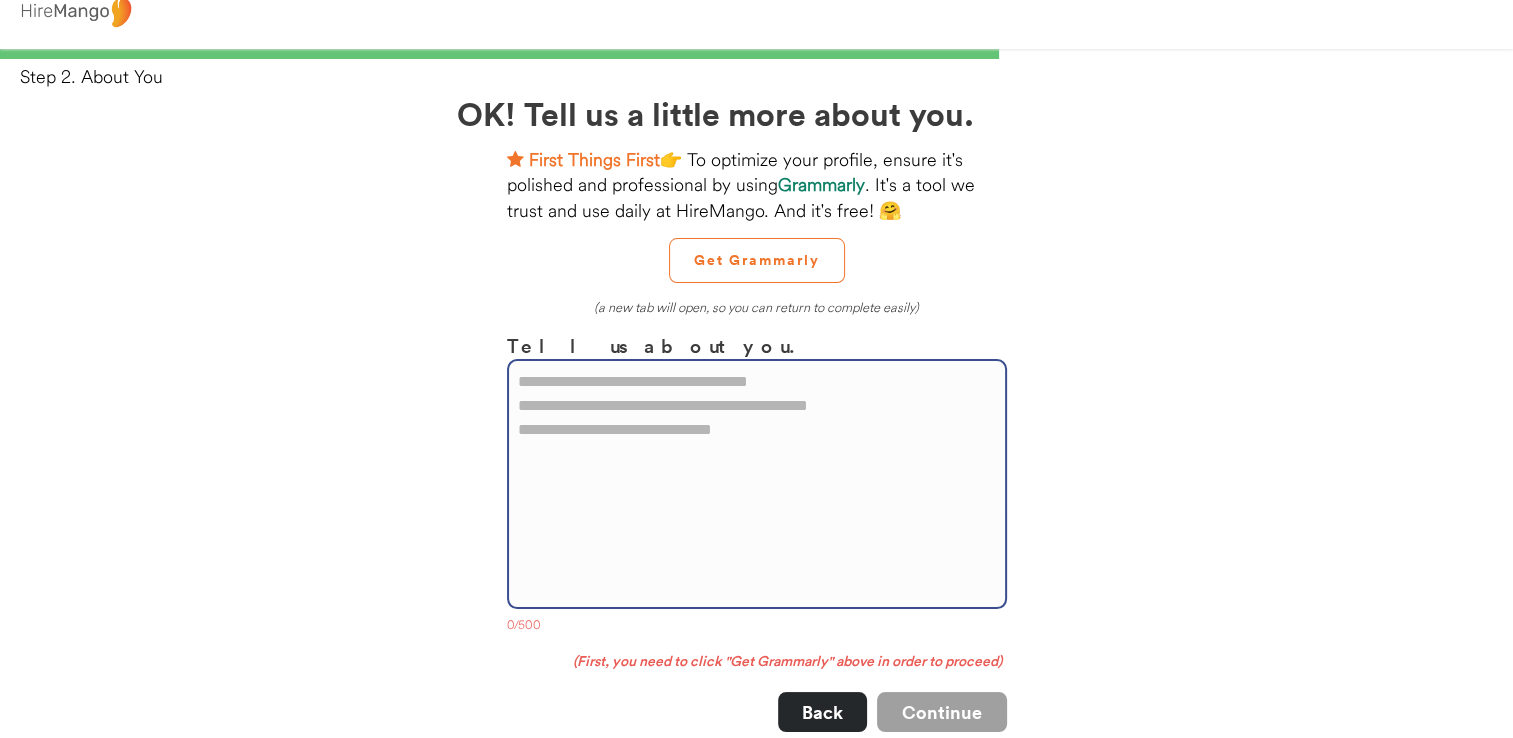 click at bounding box center (757, 484) 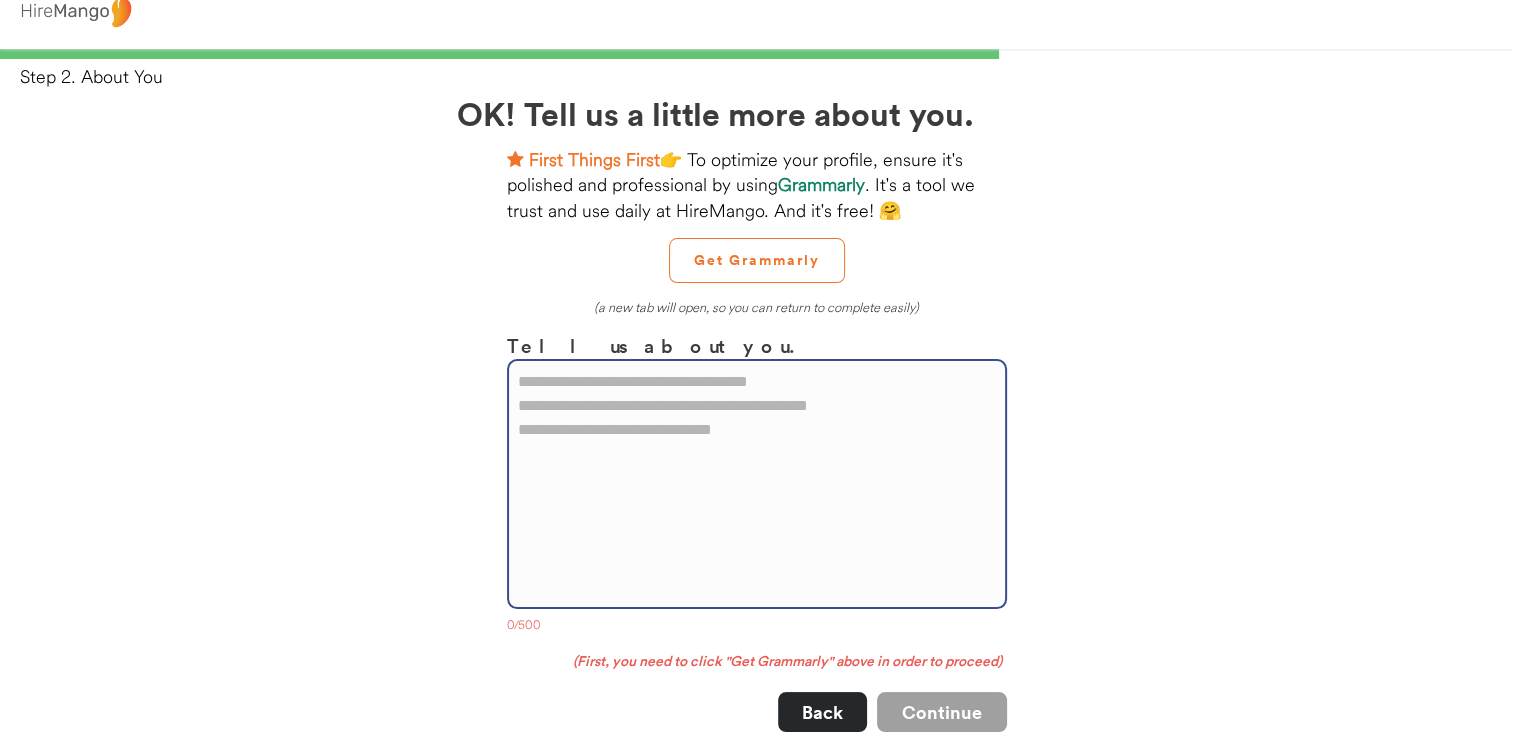 paste on "**********" 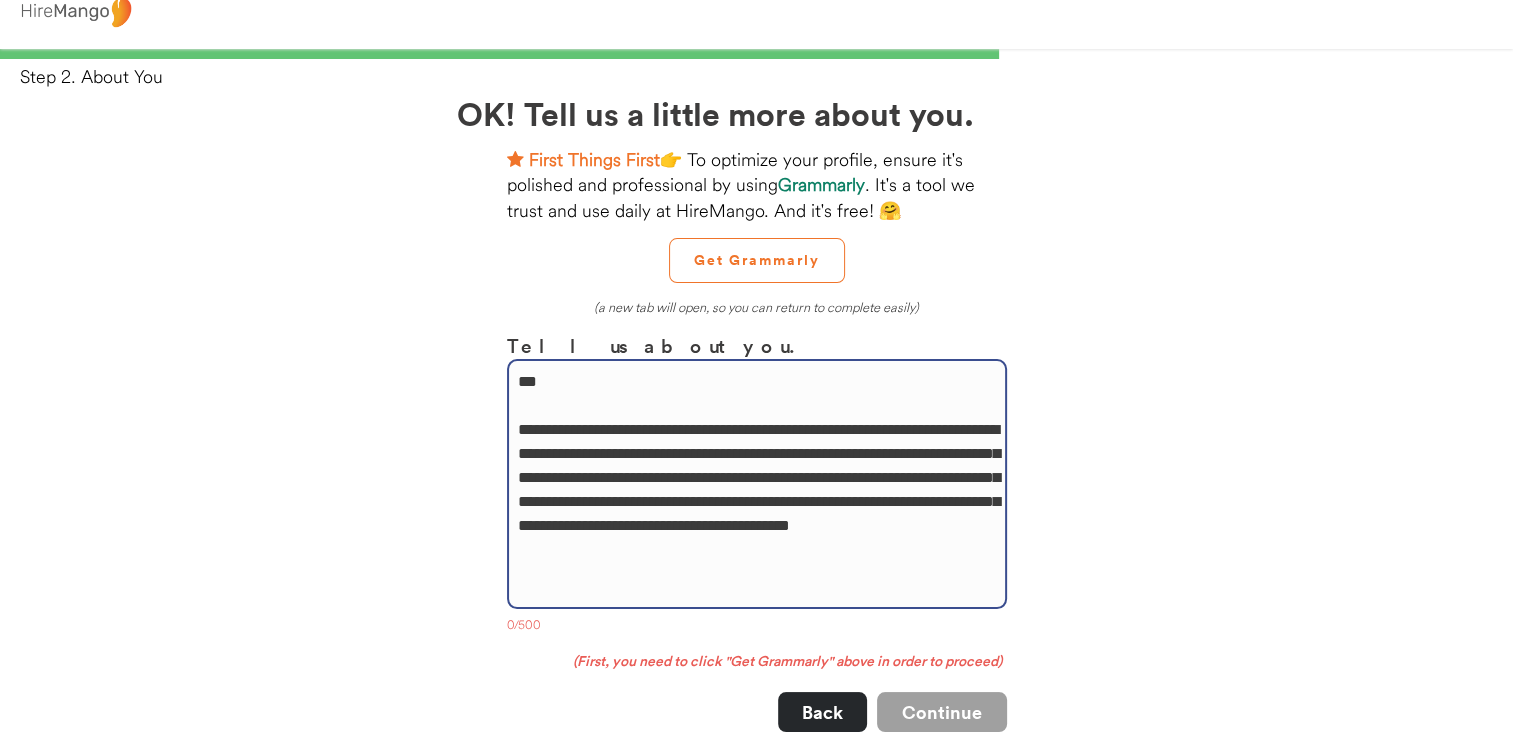 click on "**********" at bounding box center (757, 484) 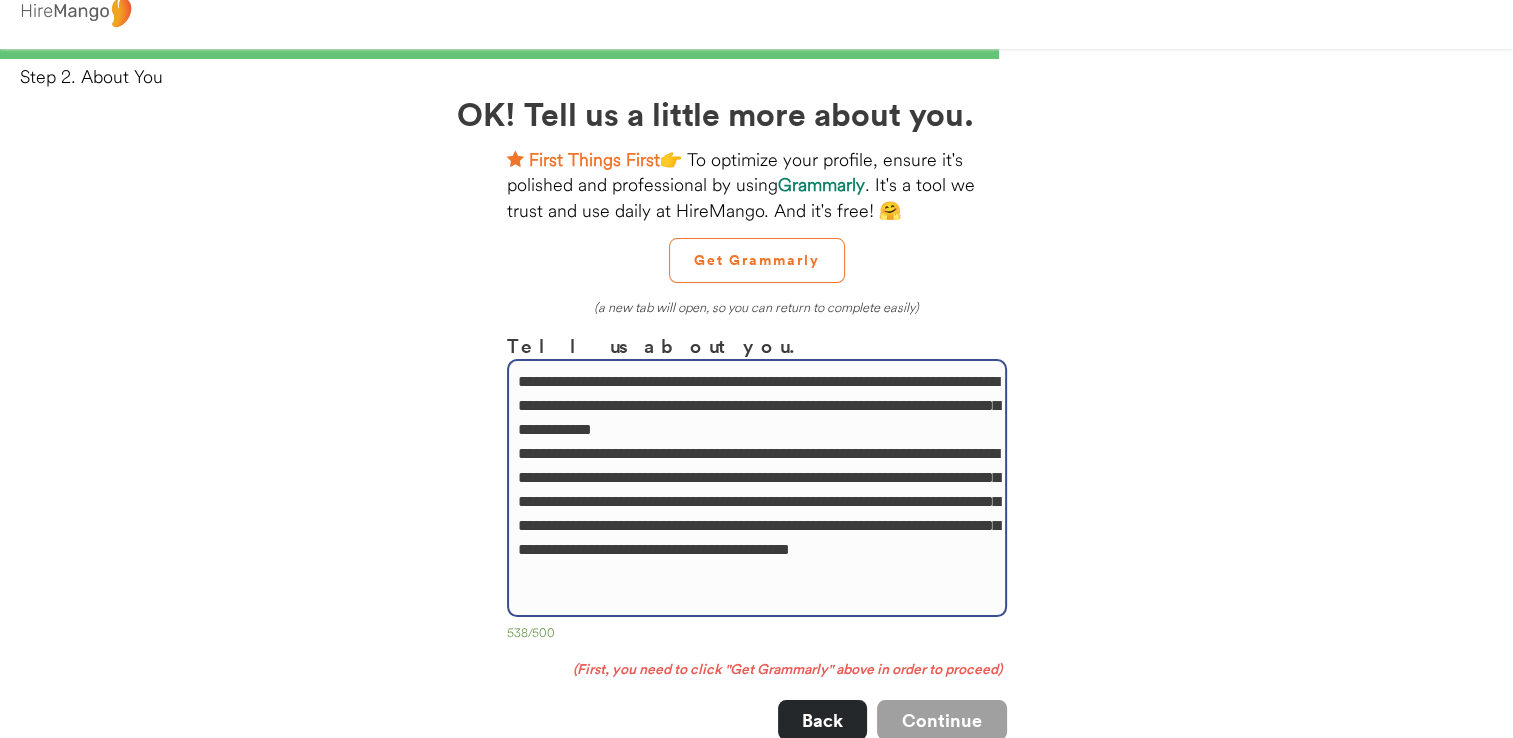 click on "**********" at bounding box center [757, 488] 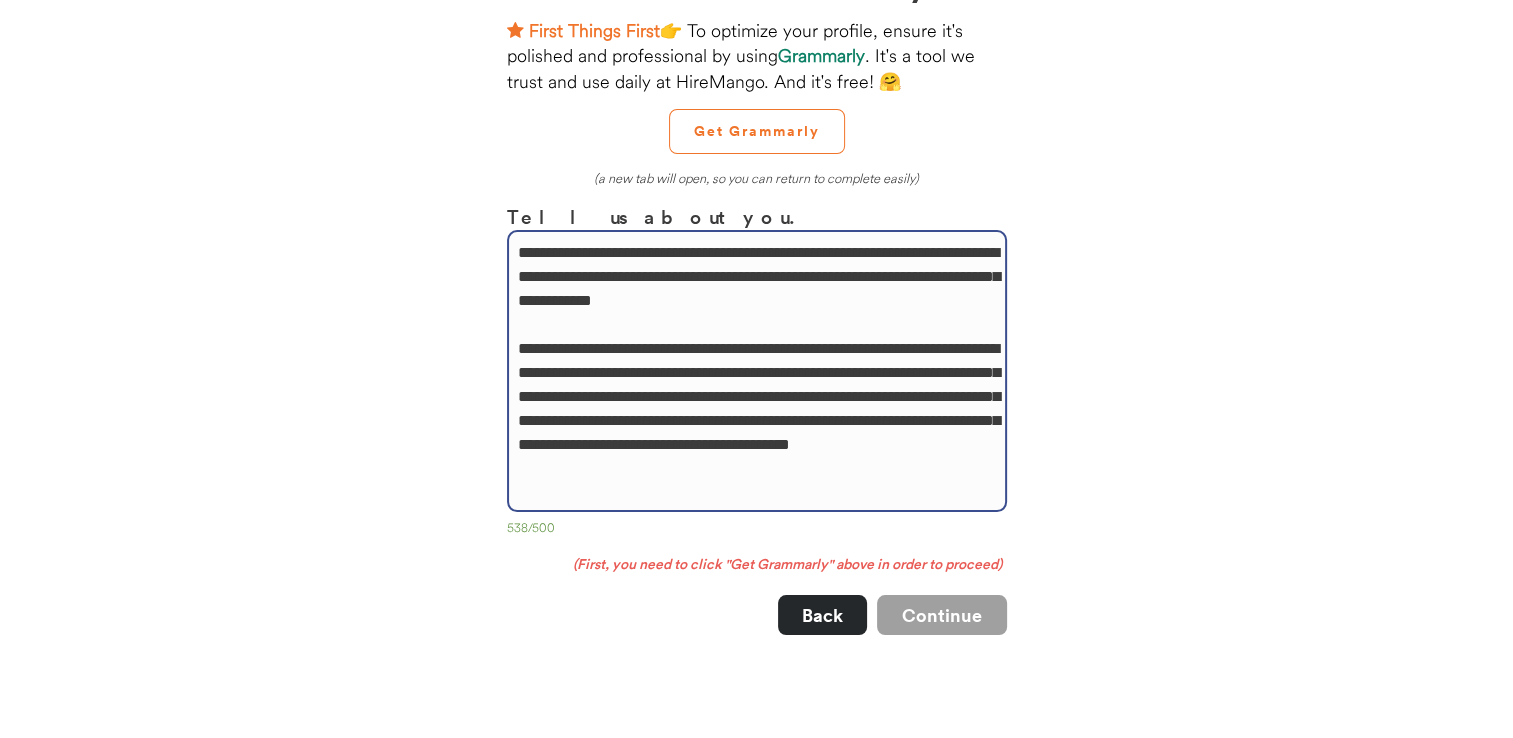 scroll, scrollTop: 162, scrollLeft: 0, axis: vertical 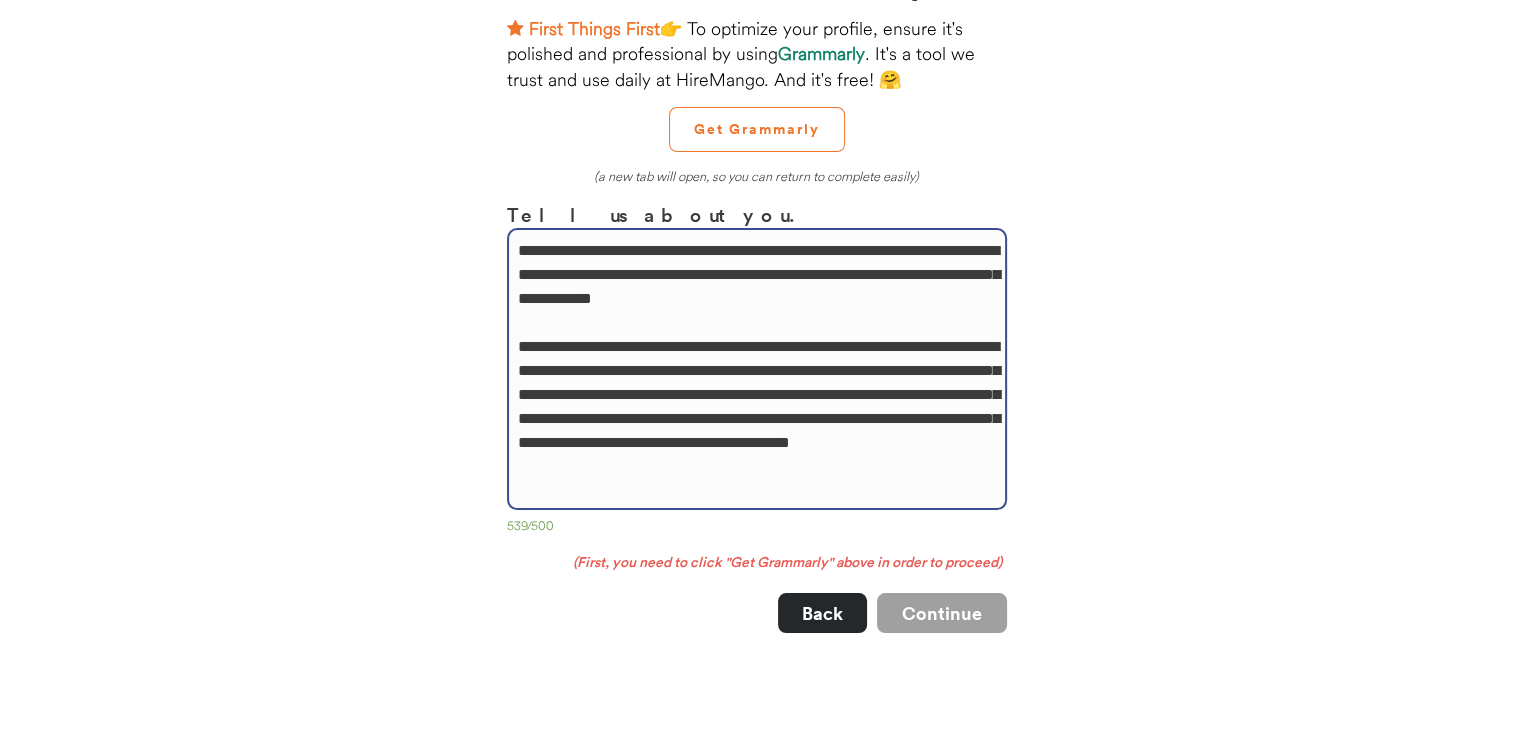 click on "**********" at bounding box center (757, 369) 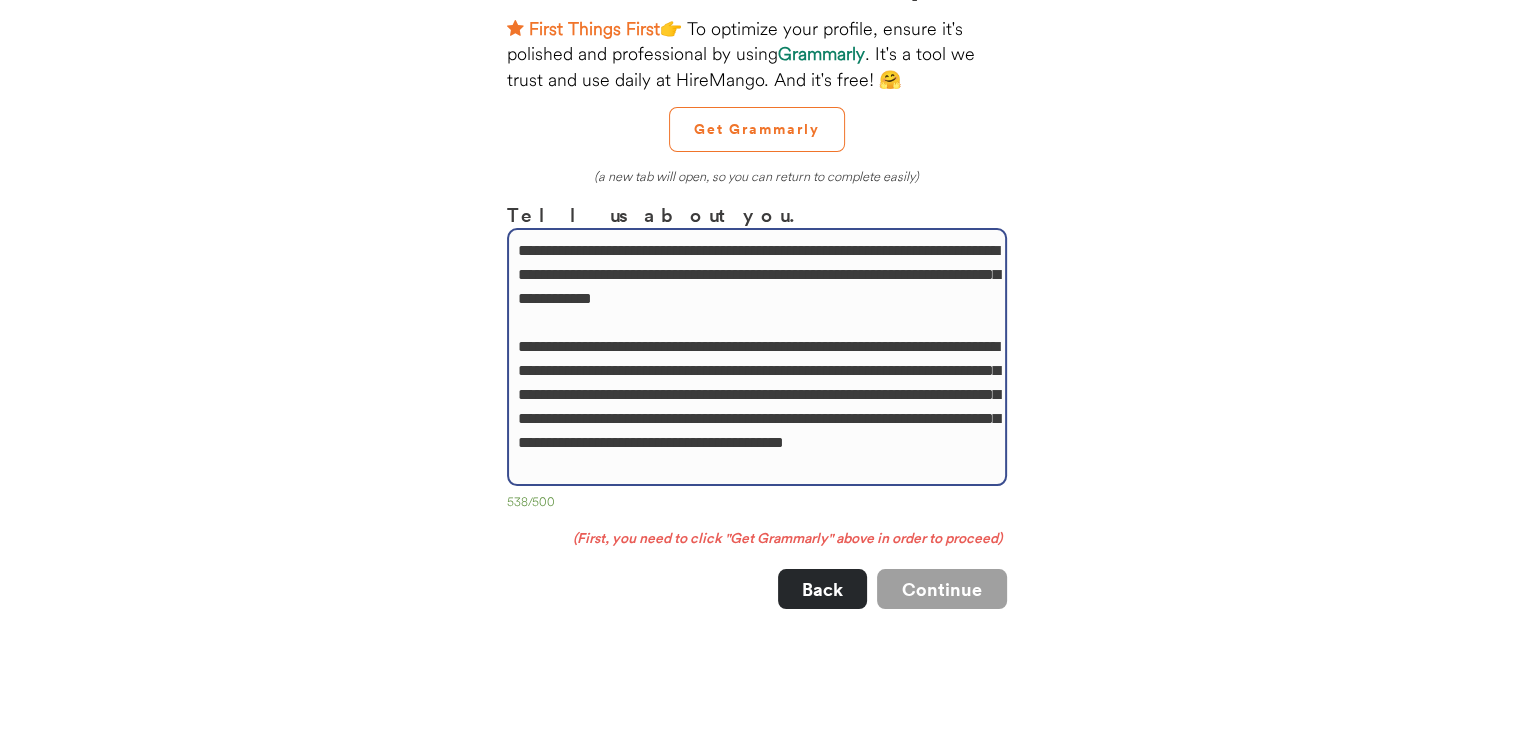 click on "**********" at bounding box center (757, 357) 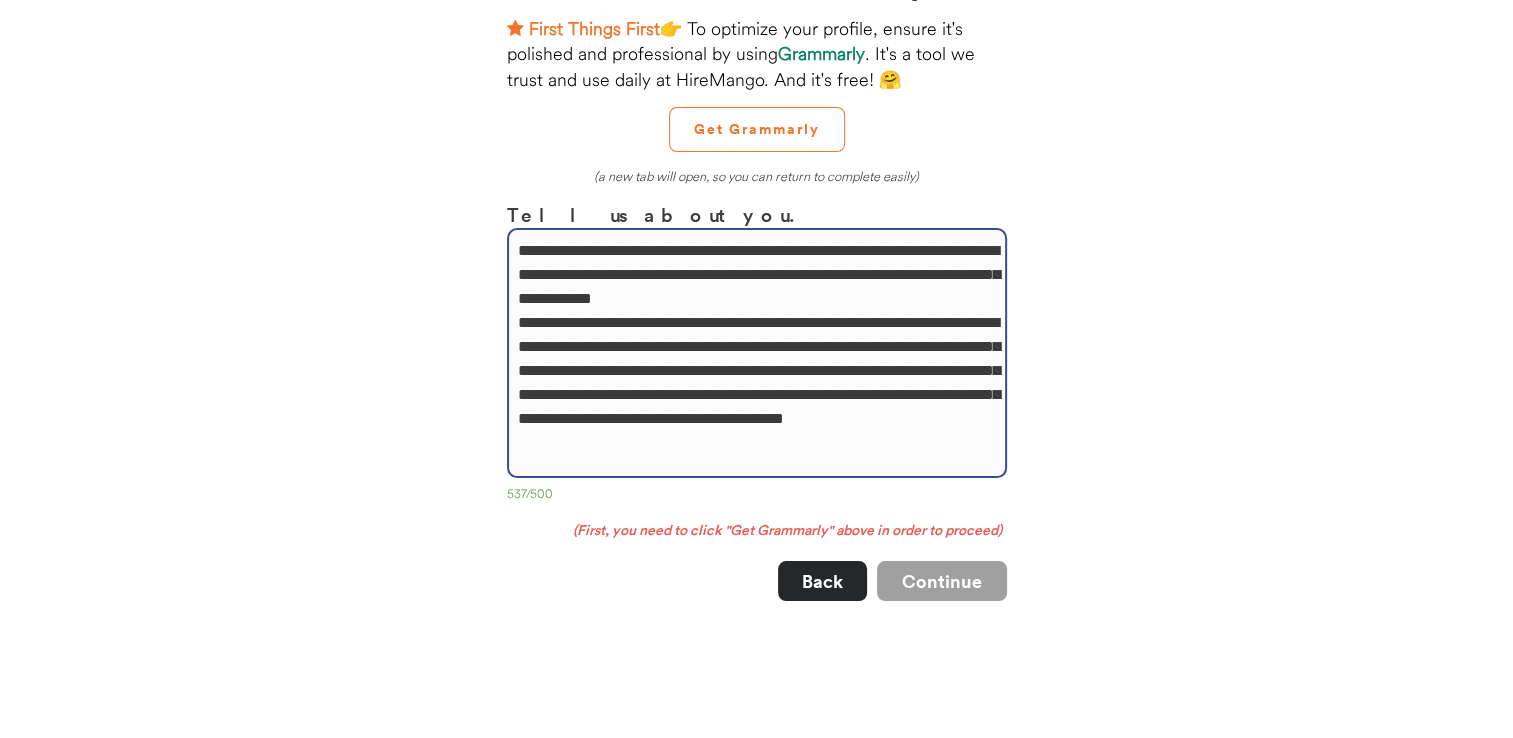 drag, startPoint x: 919, startPoint y: 372, endPoint x: 509, endPoint y: 377, distance: 410.0305 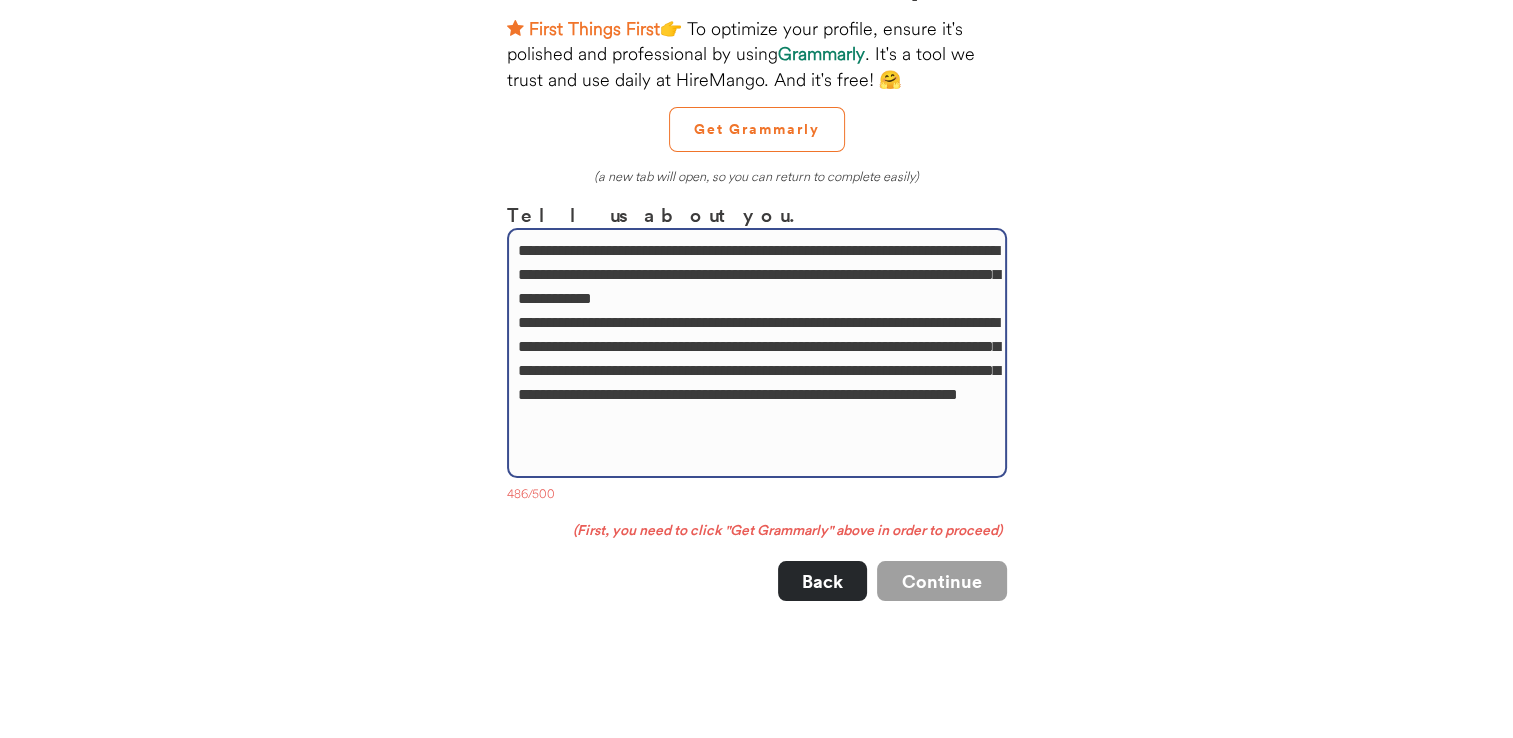 click on "**********" at bounding box center [757, 353] 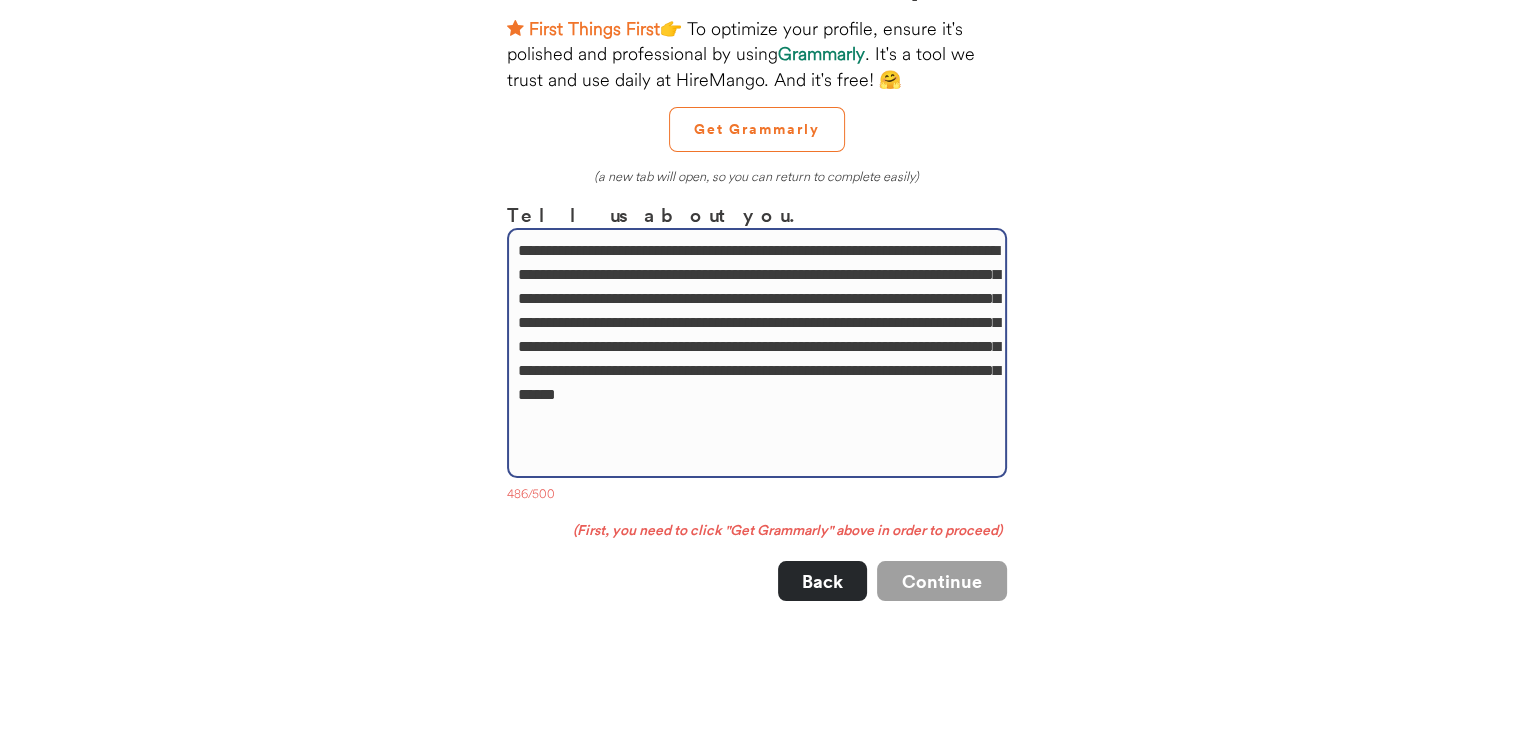 drag, startPoint x: 690, startPoint y: 326, endPoint x: 578, endPoint y: 366, distance: 118.92855 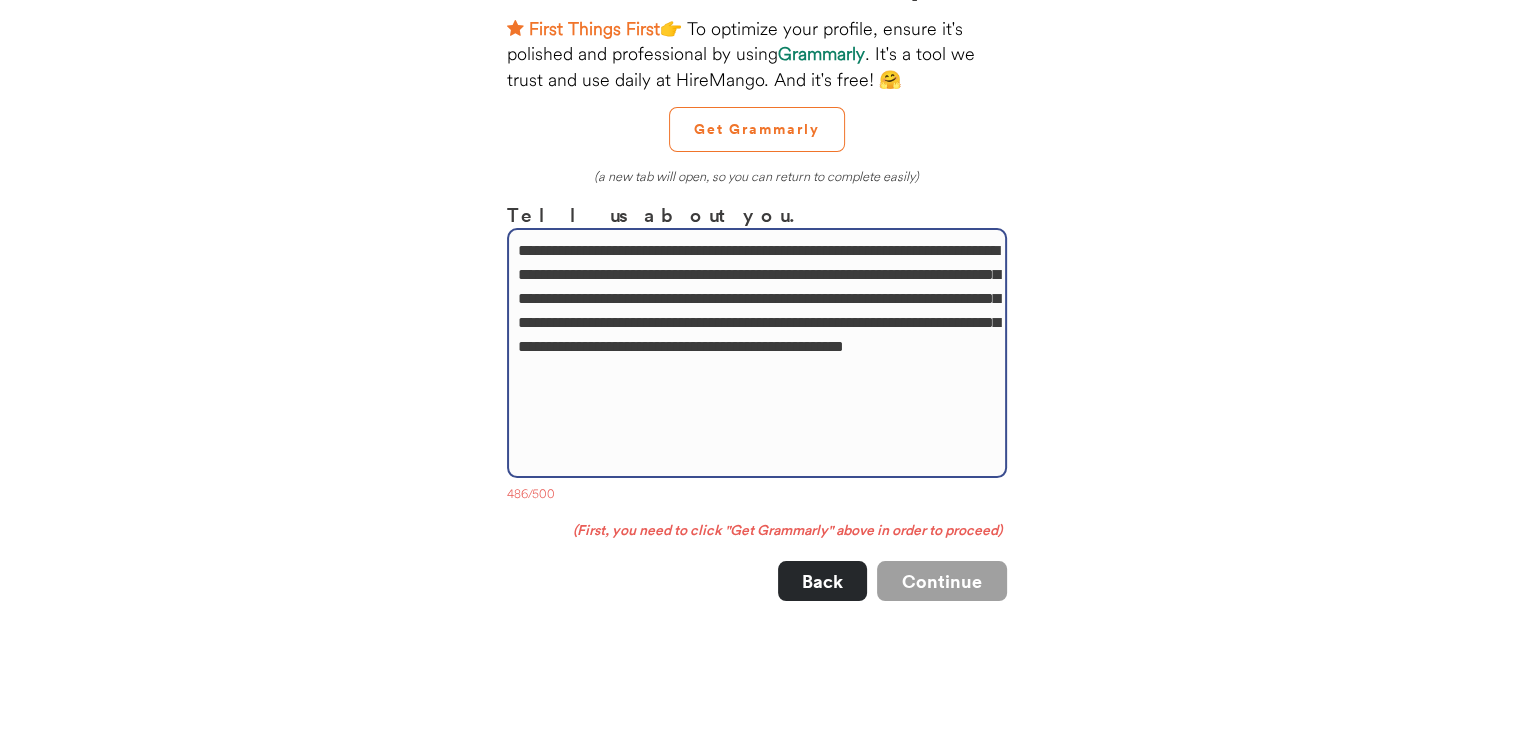 click on "**********" at bounding box center [757, 353] 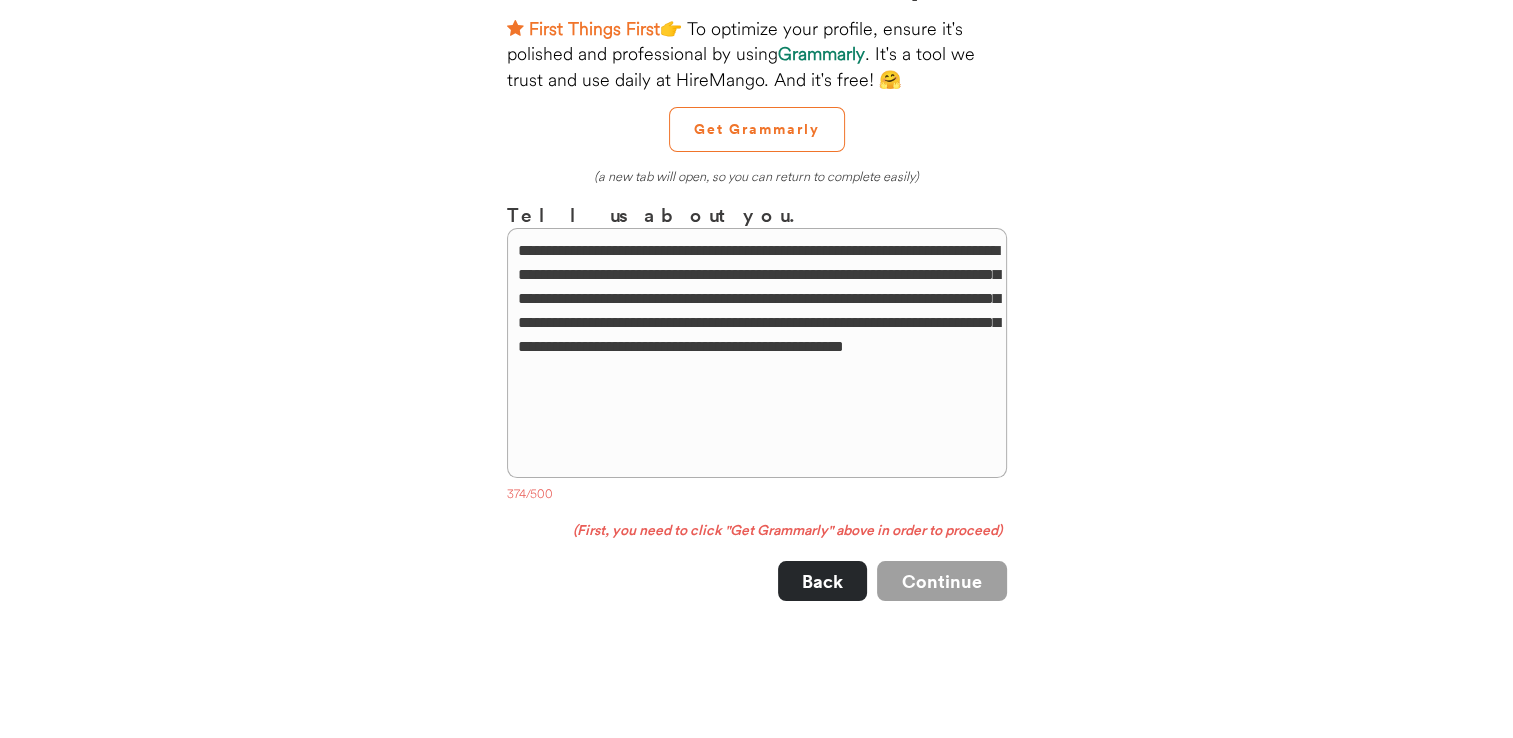 click on "**********" at bounding box center [757, 401] 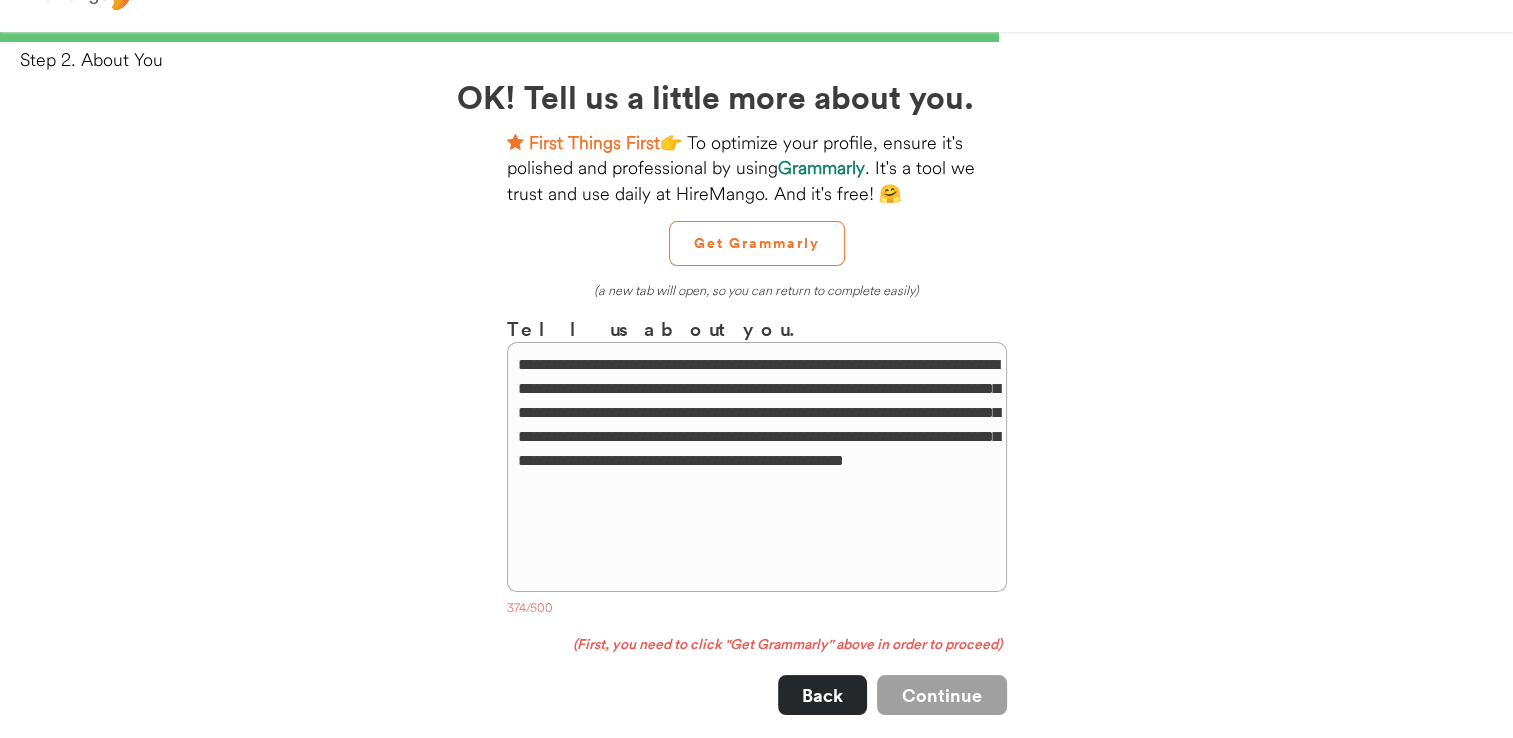 scroll, scrollTop: 24, scrollLeft: 0, axis: vertical 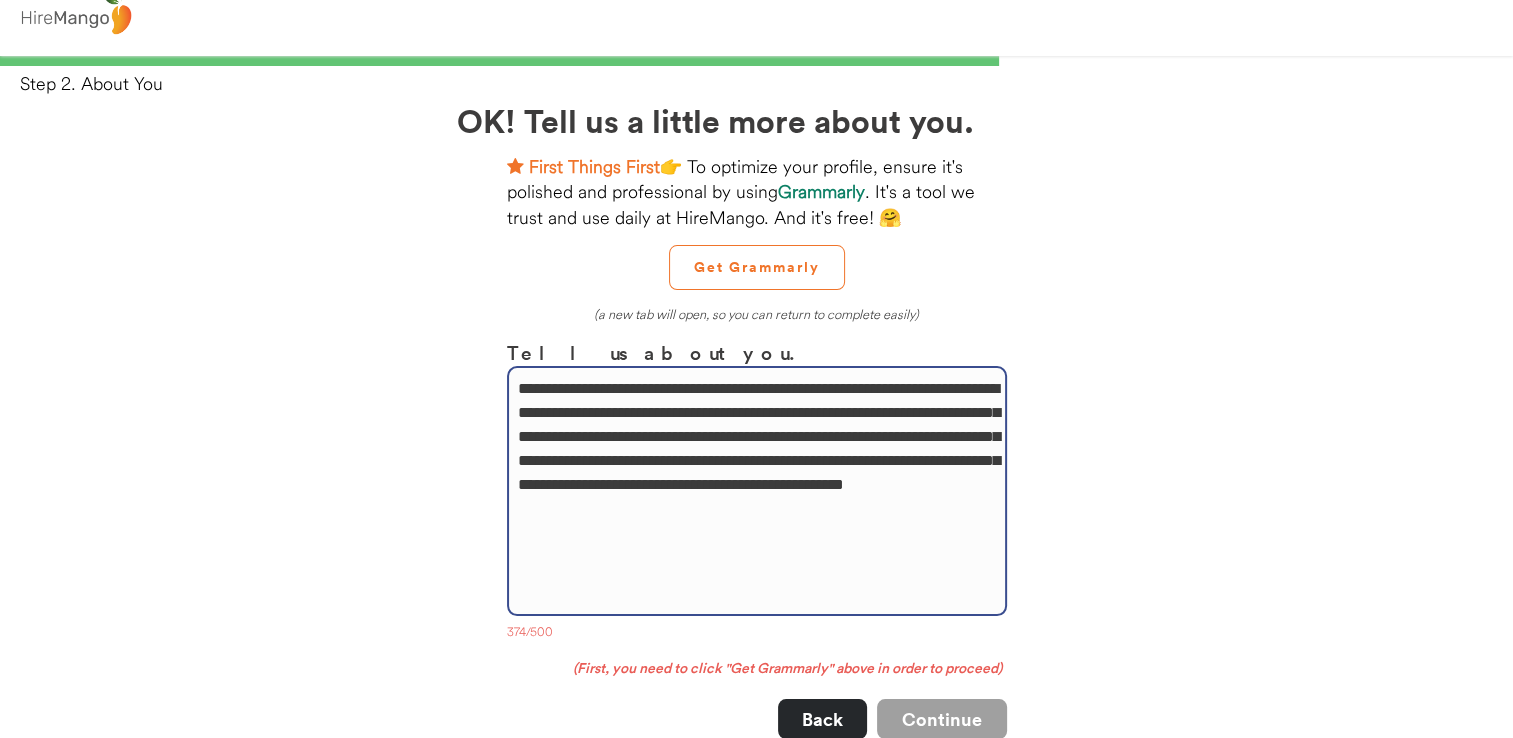 click on "**********" at bounding box center (757, 491) 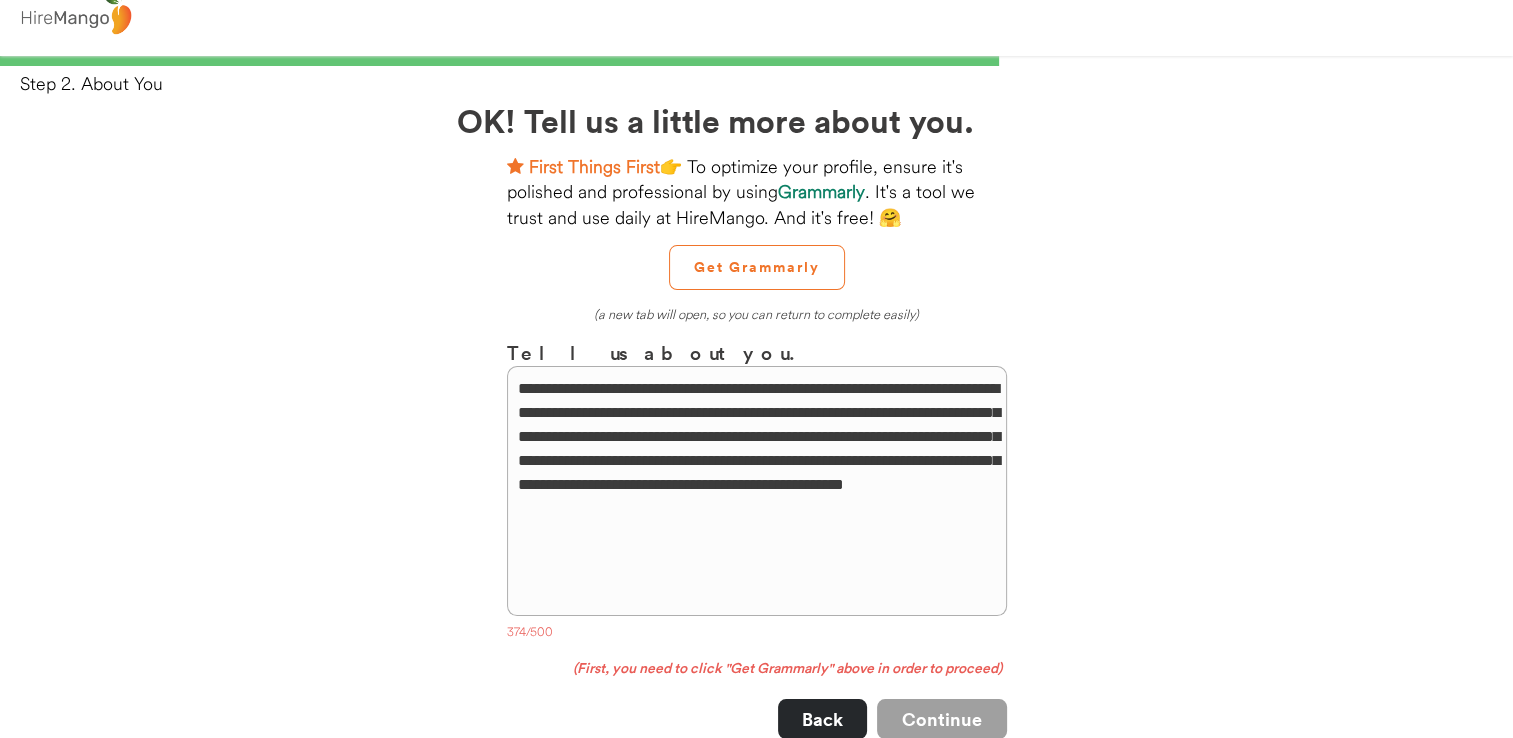 click on "(First, you need to click "Get Grammarly" above in order to proceed)" at bounding box center (757, 669) 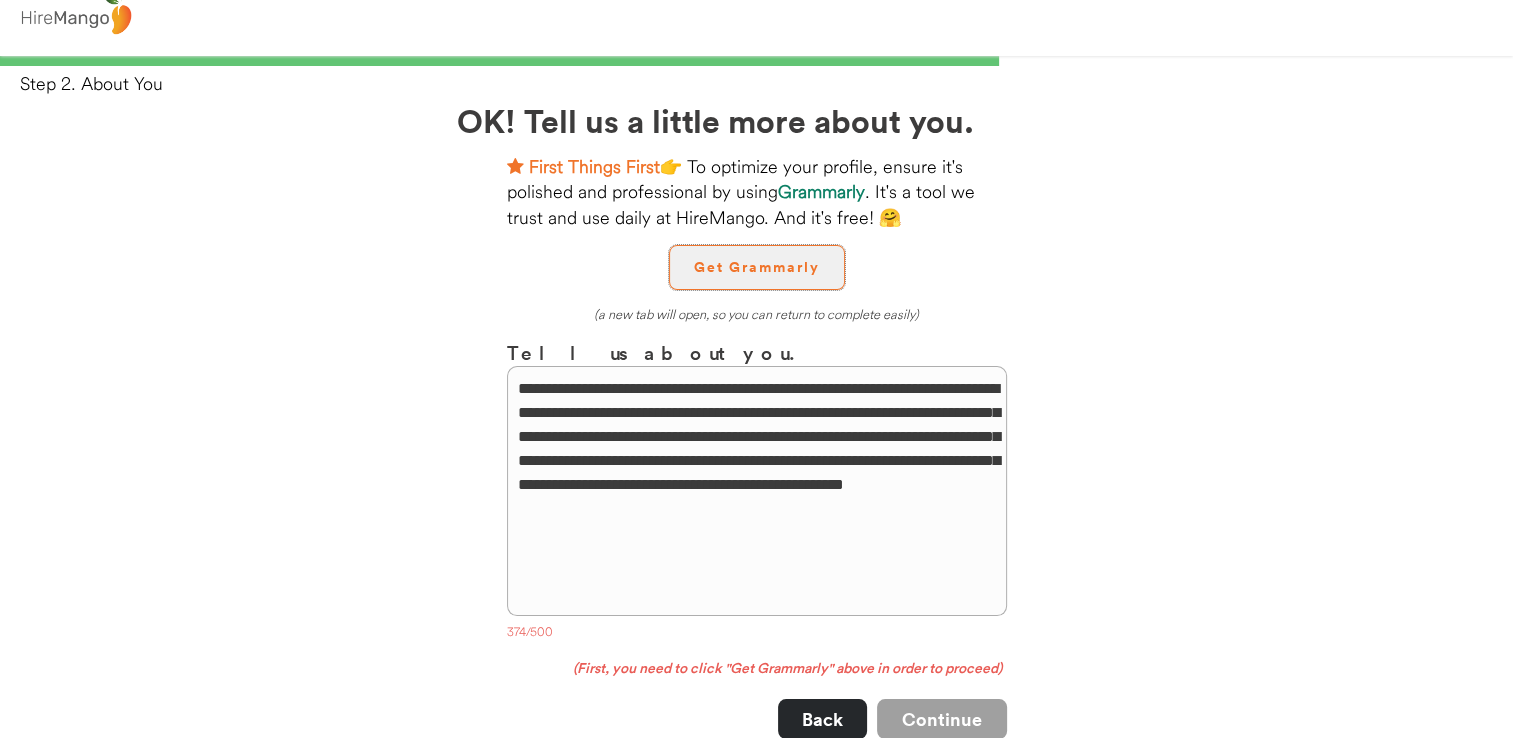 click on "Get Grammarly" at bounding box center (757, 267) 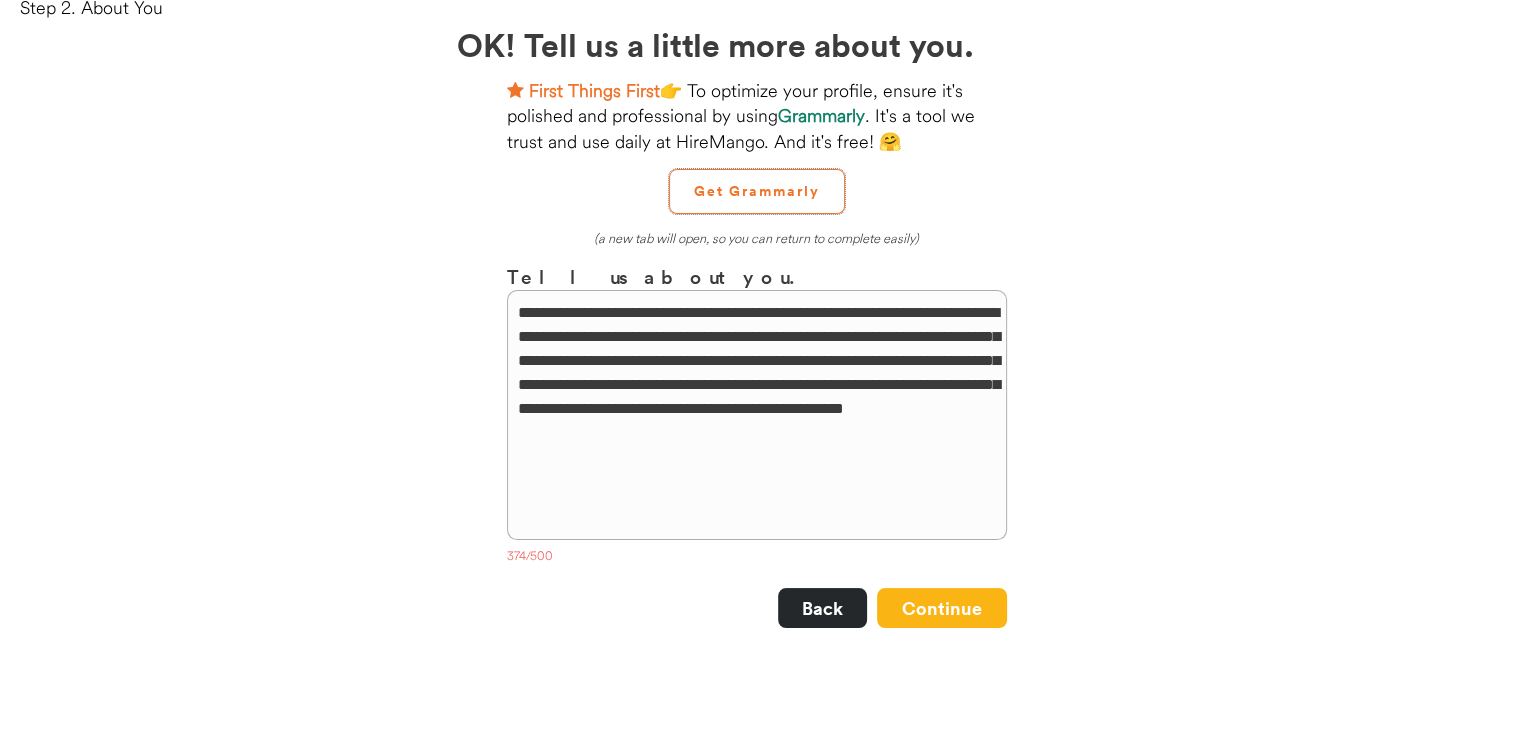 scroll, scrollTop: 99, scrollLeft: 0, axis: vertical 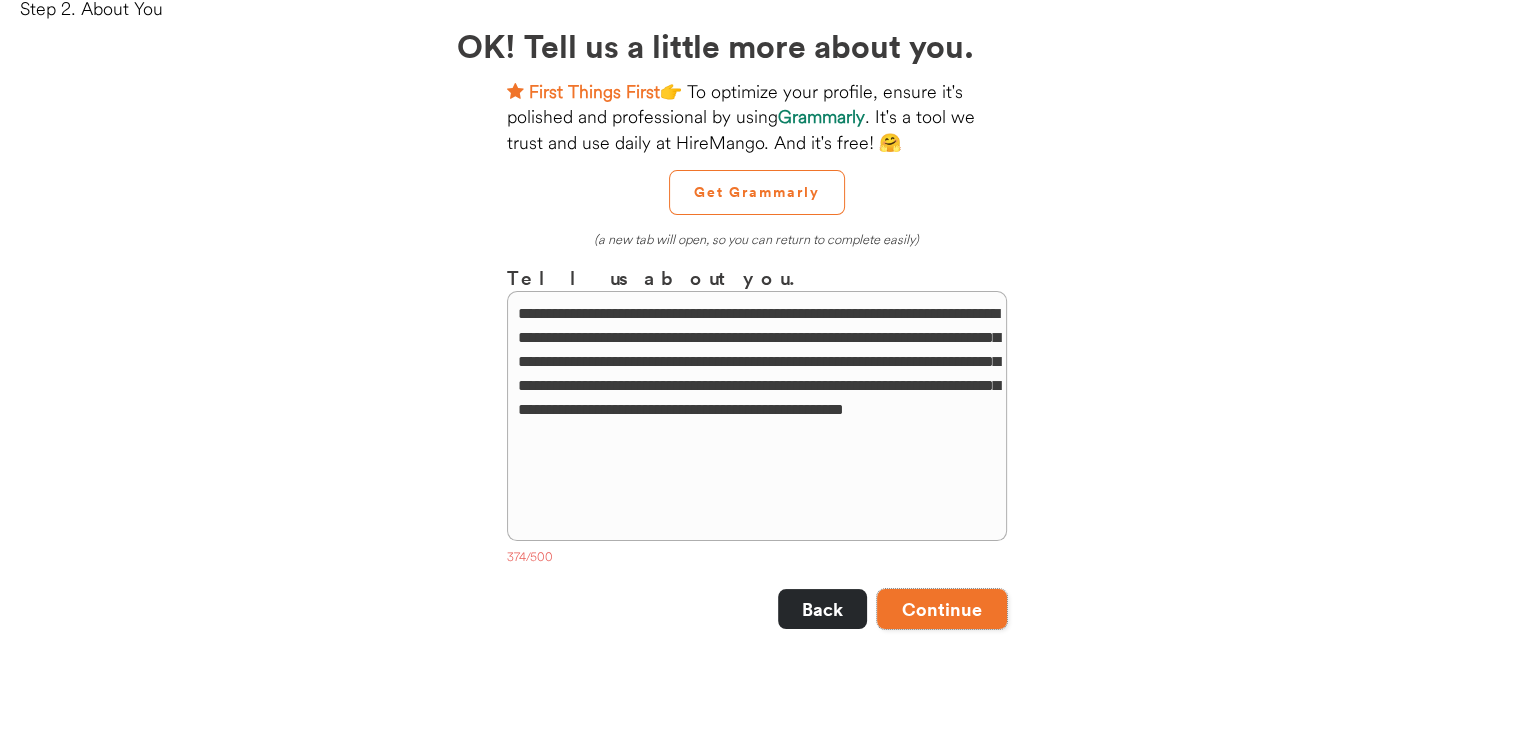 click on "Continue" at bounding box center (942, 609) 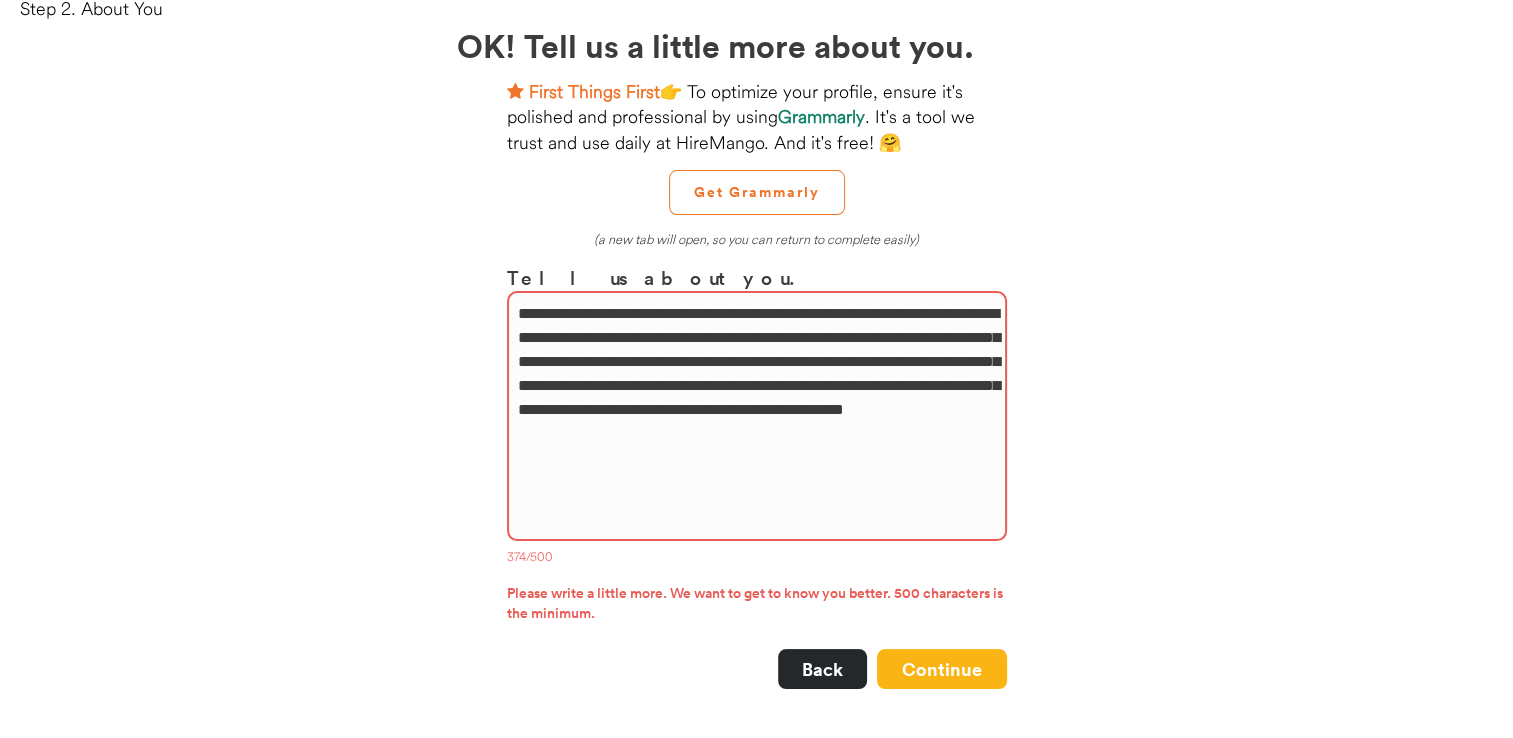 drag, startPoint x: 636, startPoint y: 466, endPoint x: 476, endPoint y: 278, distance: 246.8684 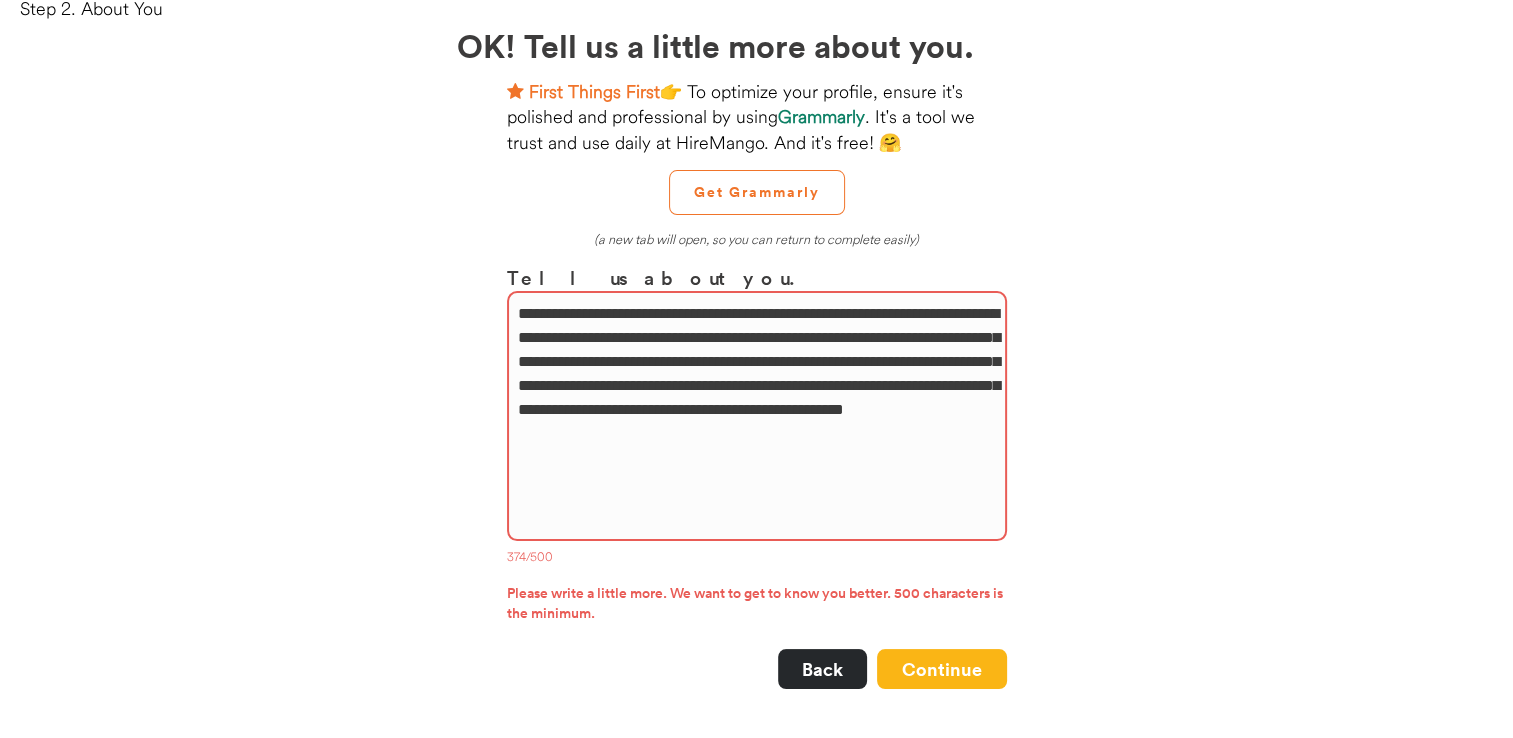click on "**********" at bounding box center [757, 416] 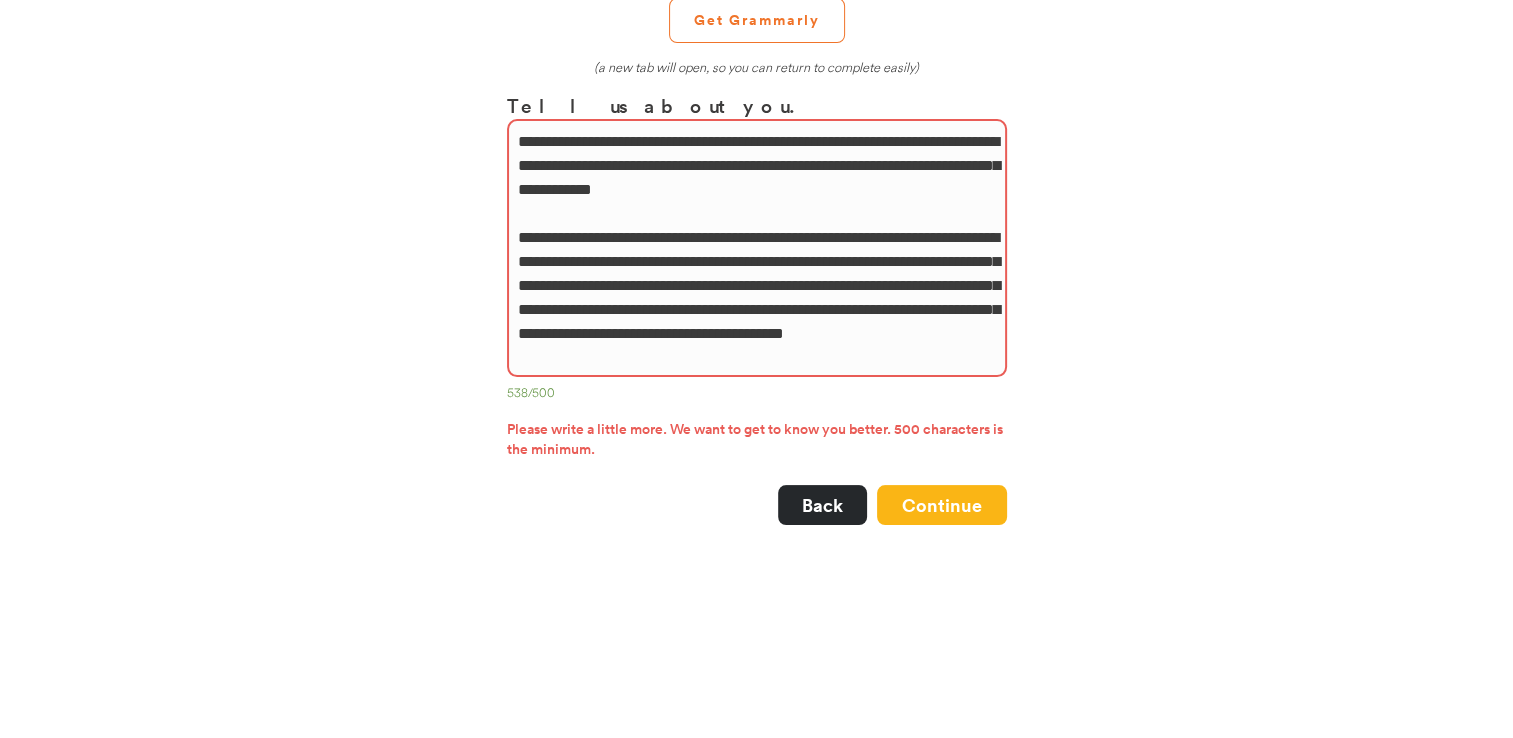 scroll, scrollTop: 274, scrollLeft: 0, axis: vertical 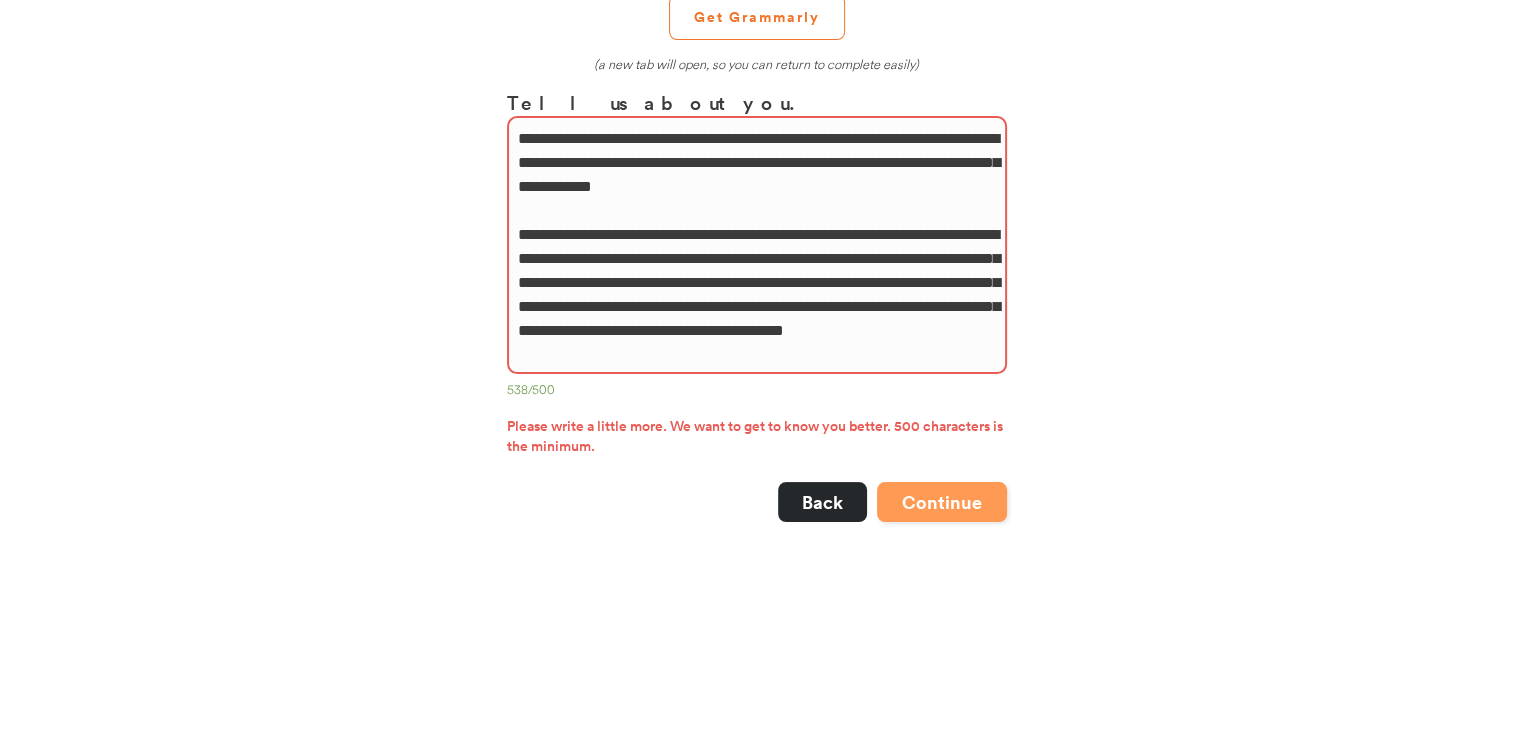 type on "**********" 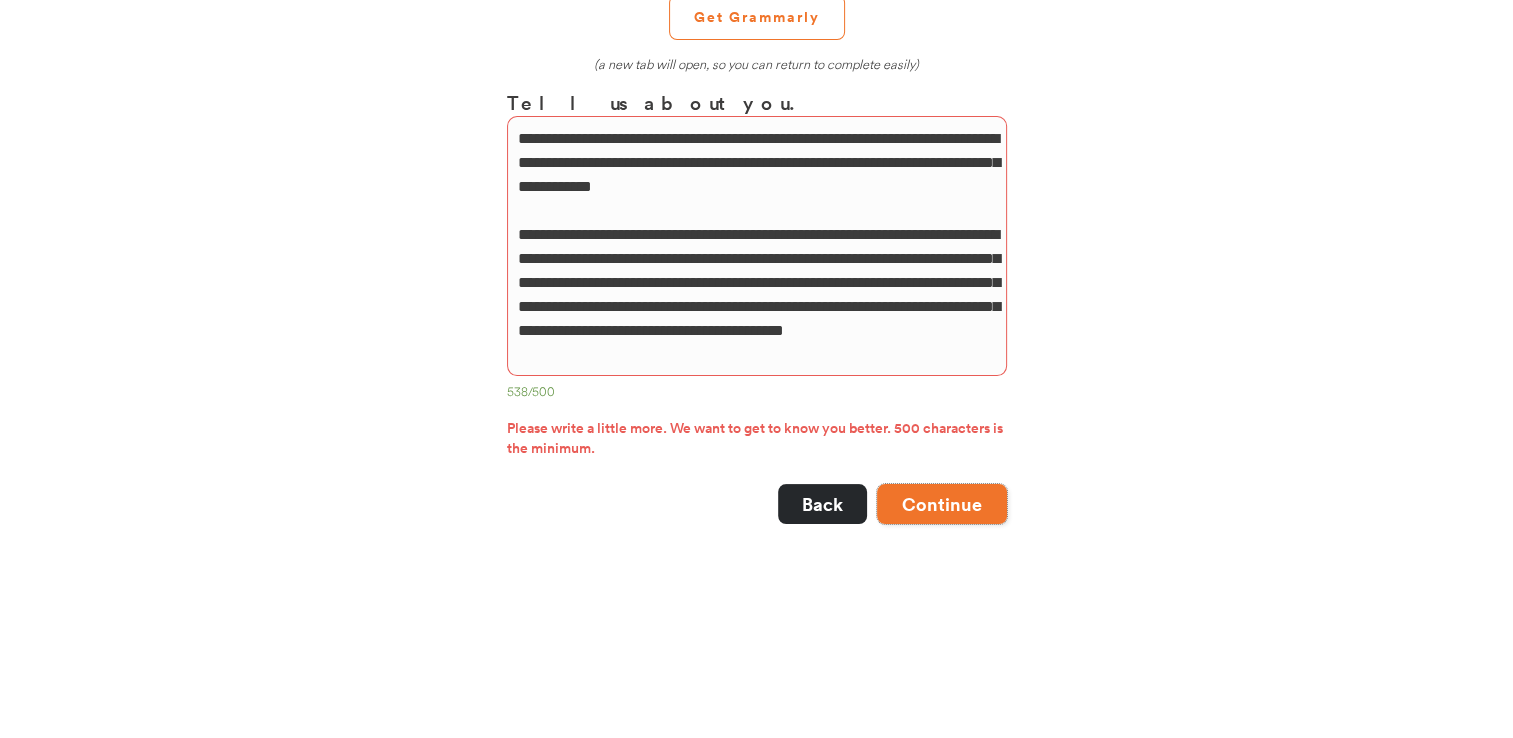 click on "Continue" at bounding box center (942, 504) 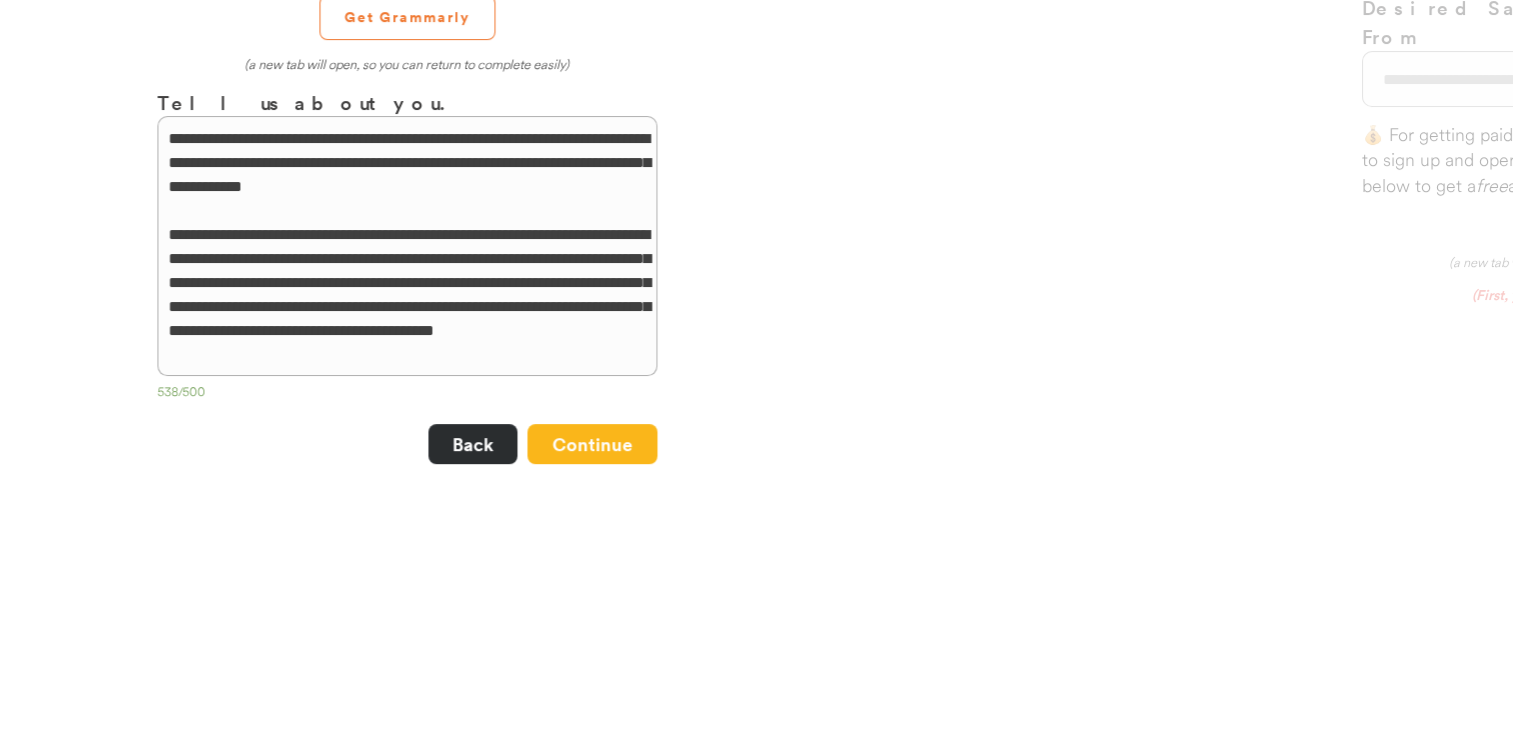 scroll, scrollTop: 0, scrollLeft: 0, axis: both 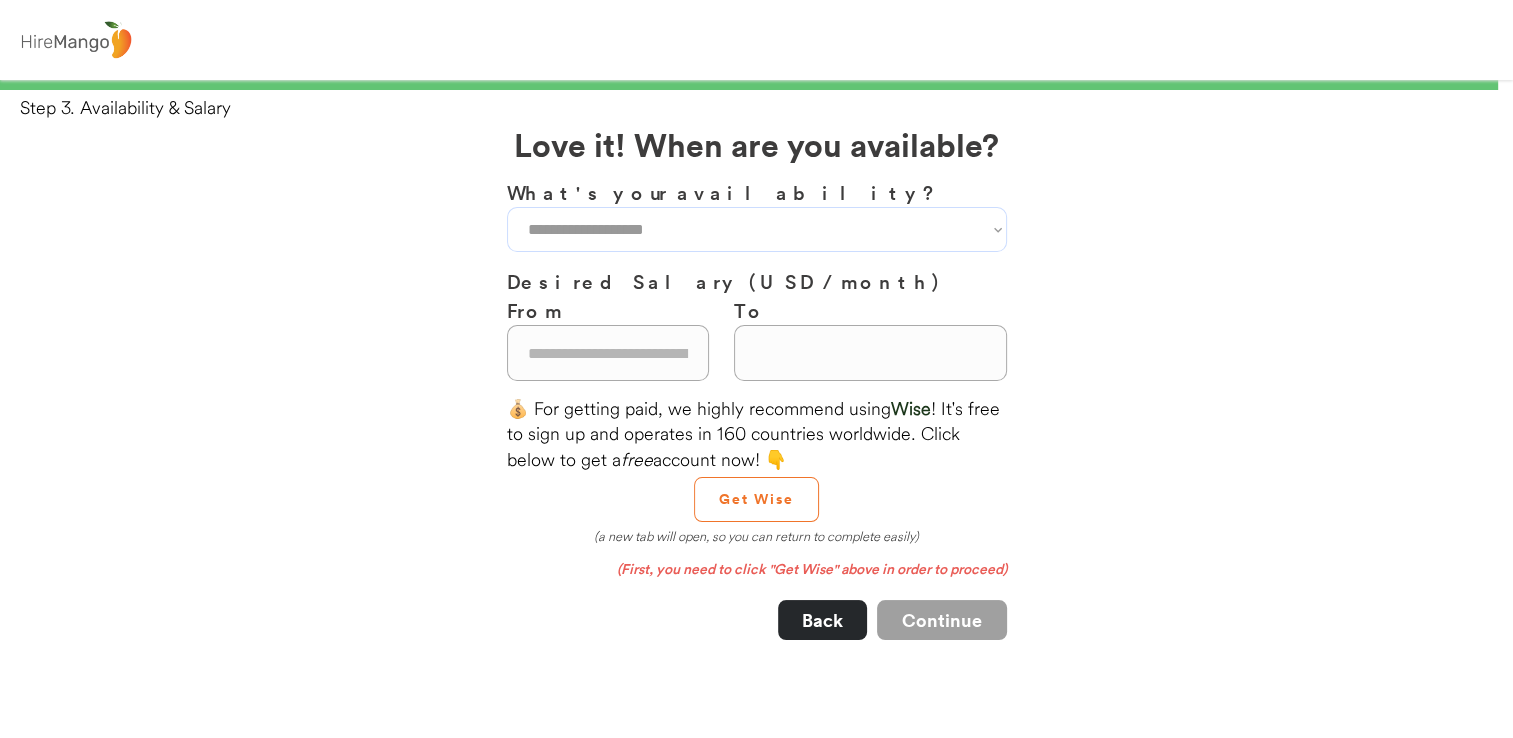 click on "**********" at bounding box center (757, 229) 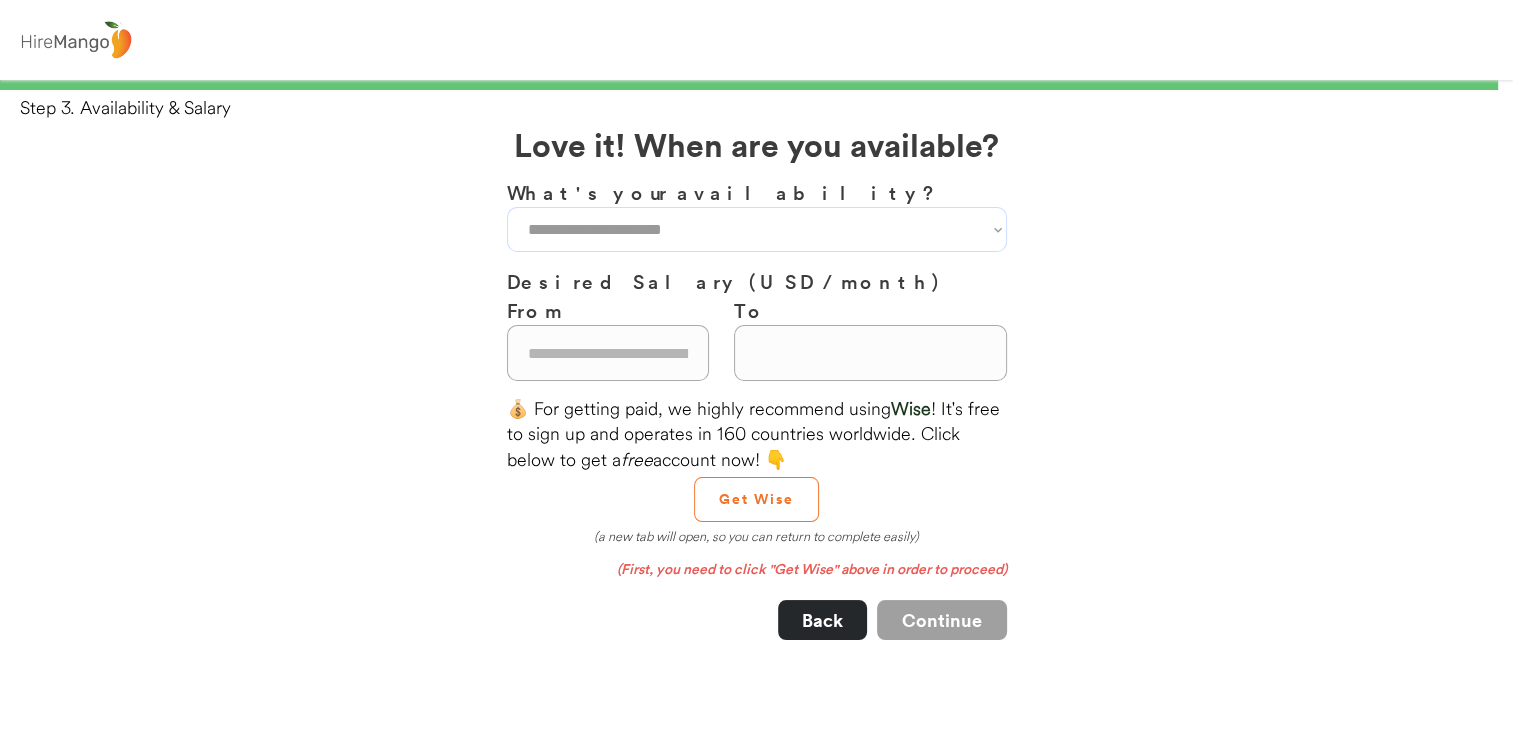 click on "**********" at bounding box center (757, 229) 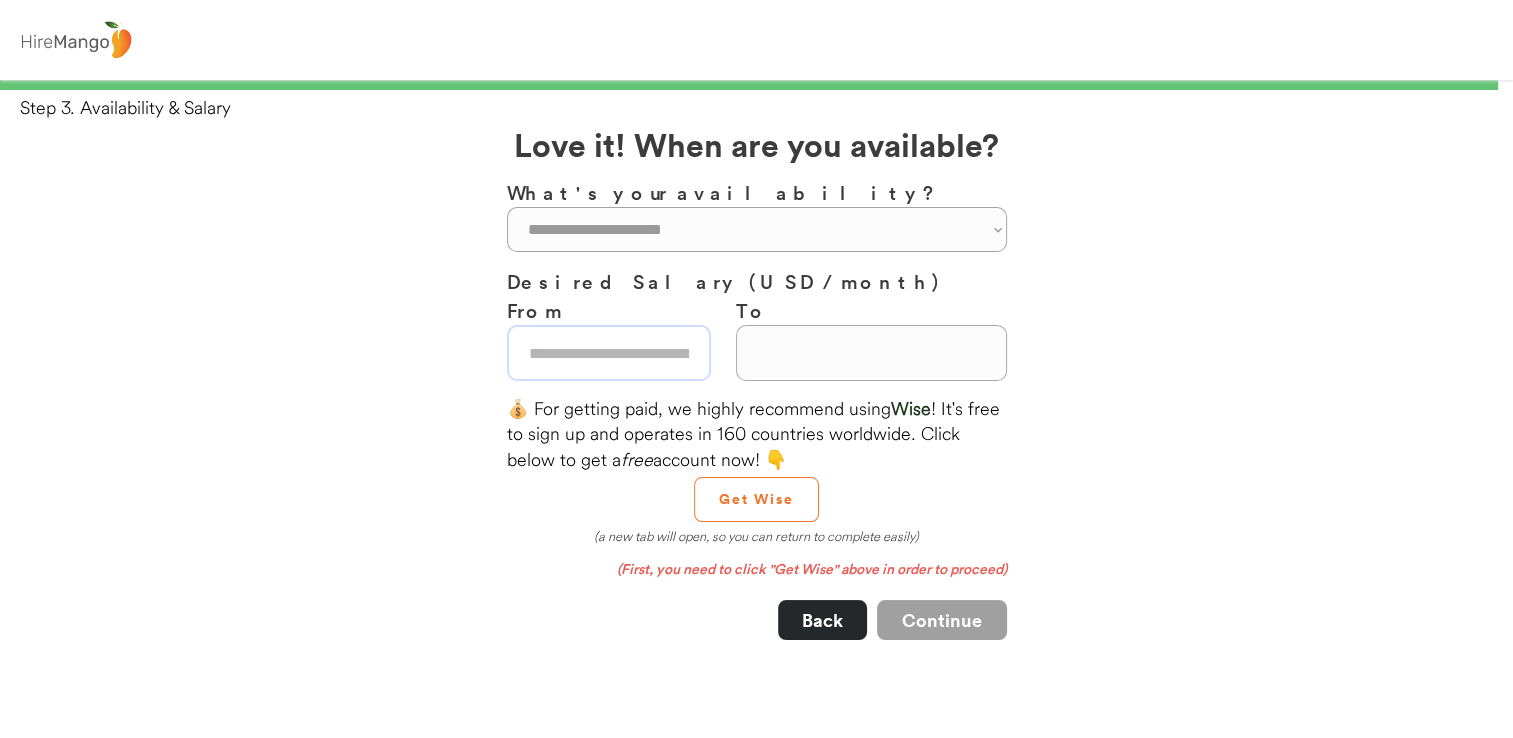 click at bounding box center (609, 353) 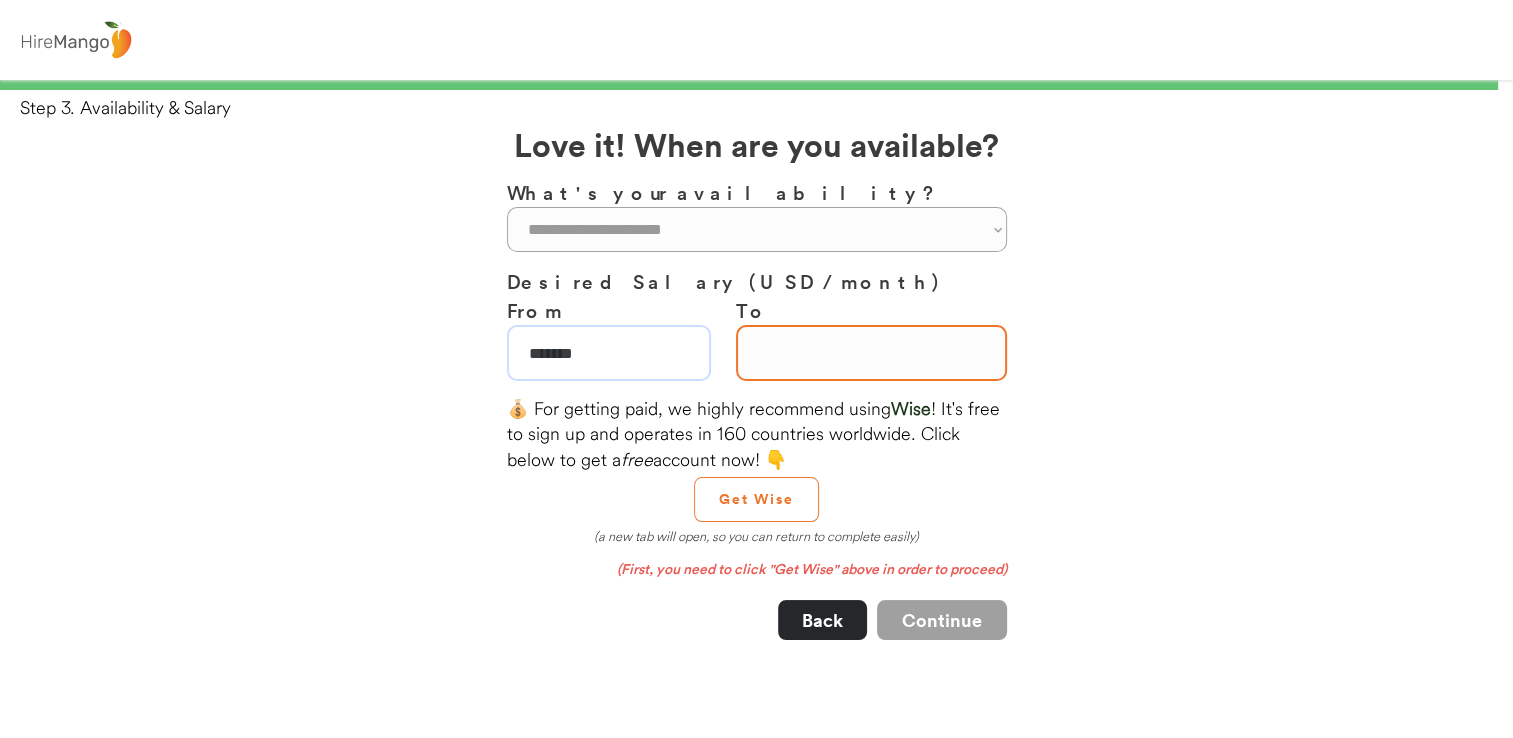 type on "*******" 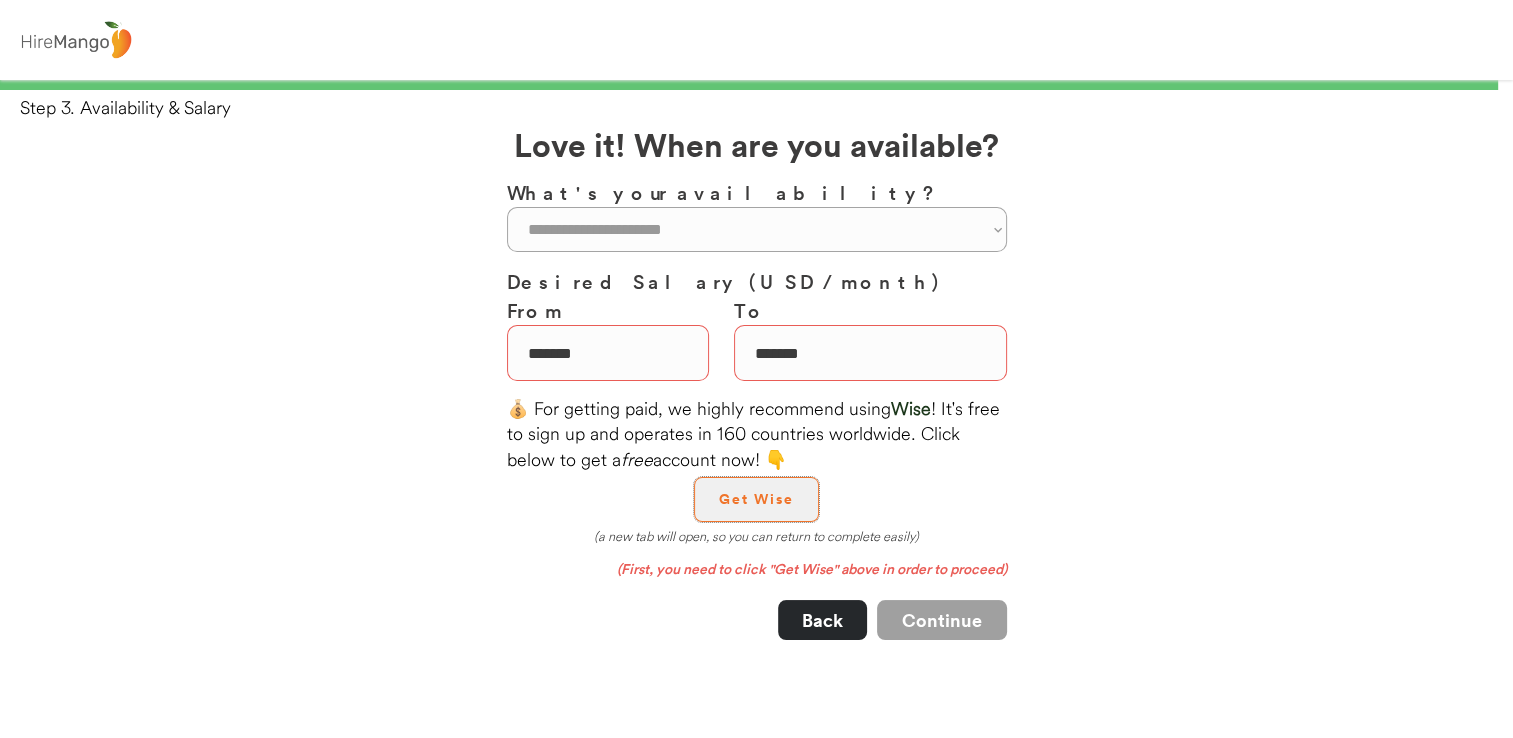 click on "Get Wise" at bounding box center (756, 499) 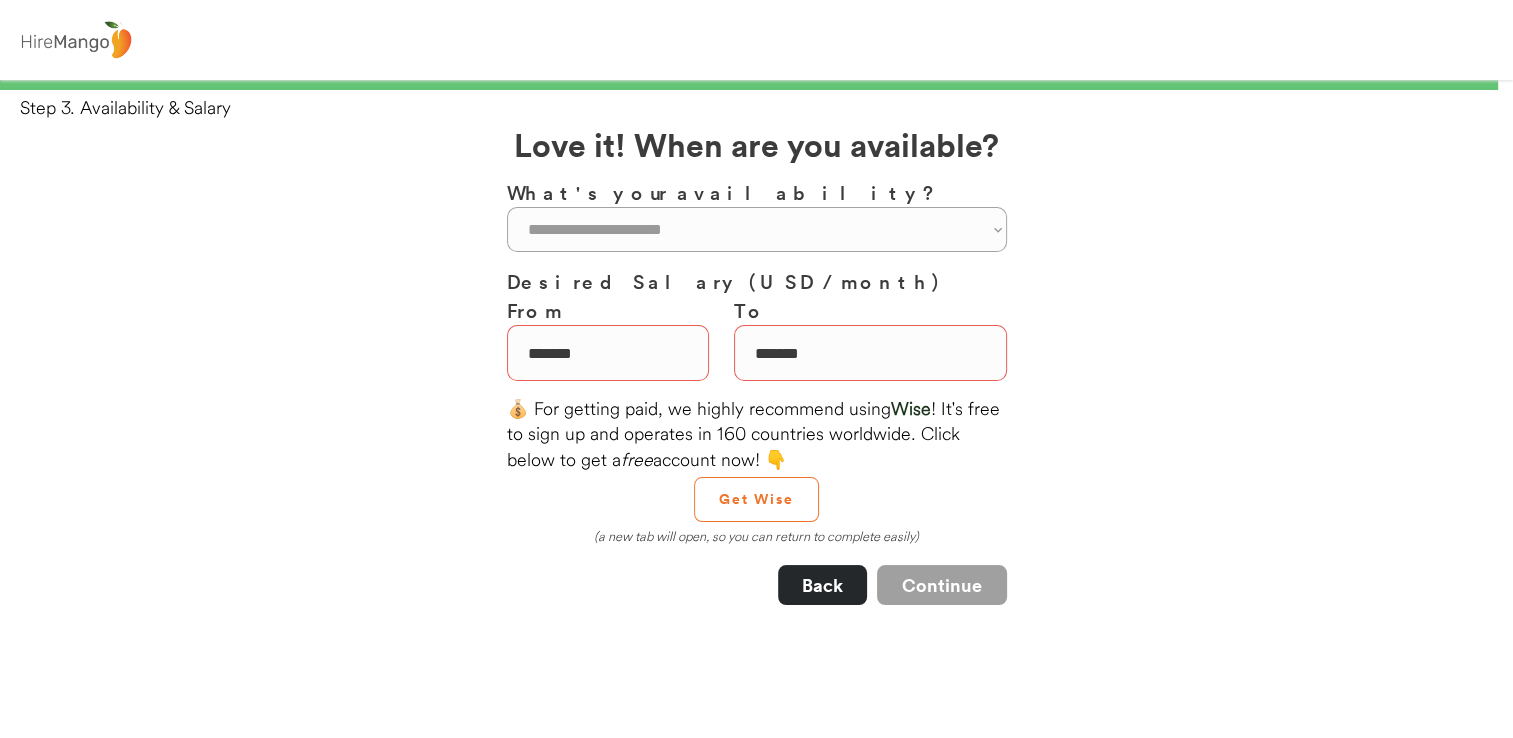 click on "**********" at bounding box center (757, 365) 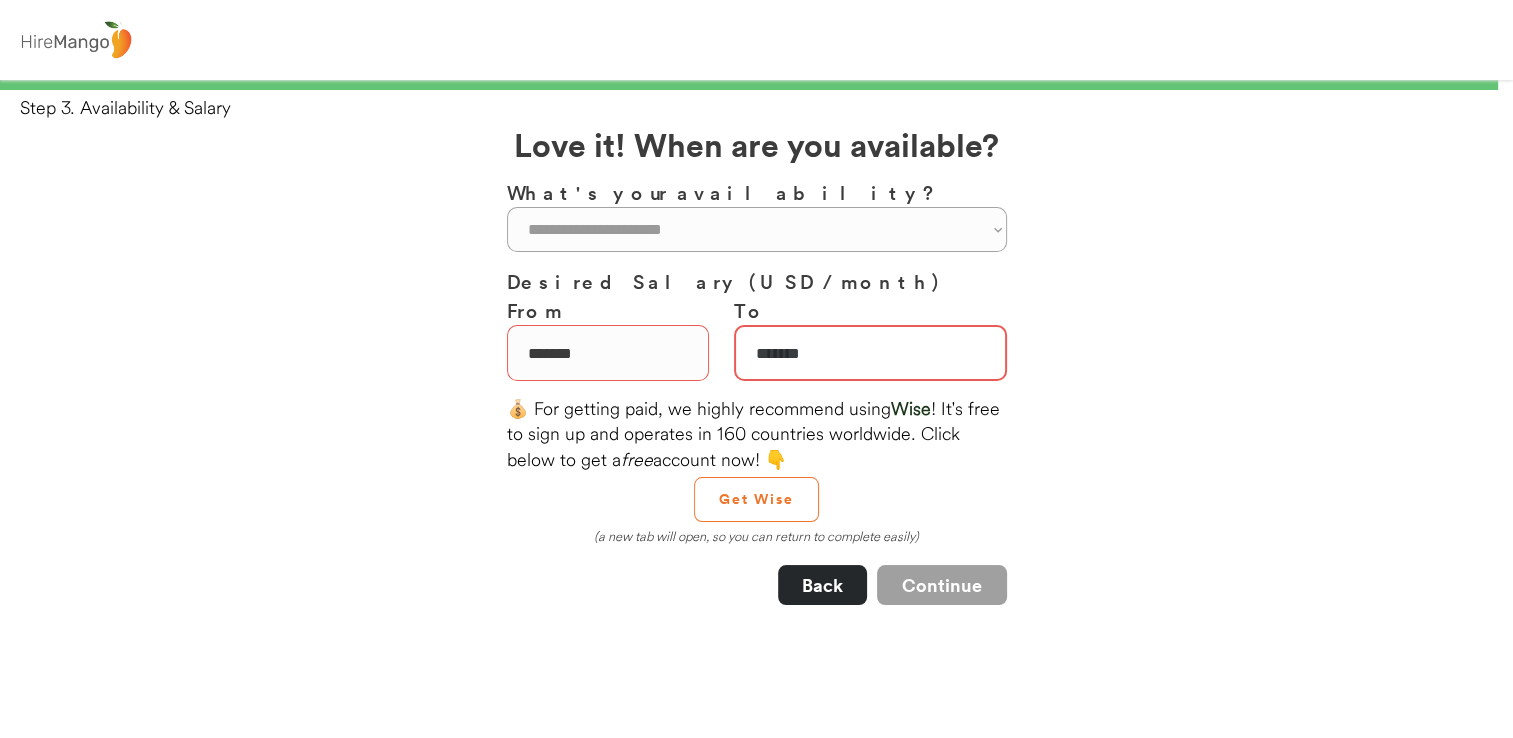 click at bounding box center [870, 353] 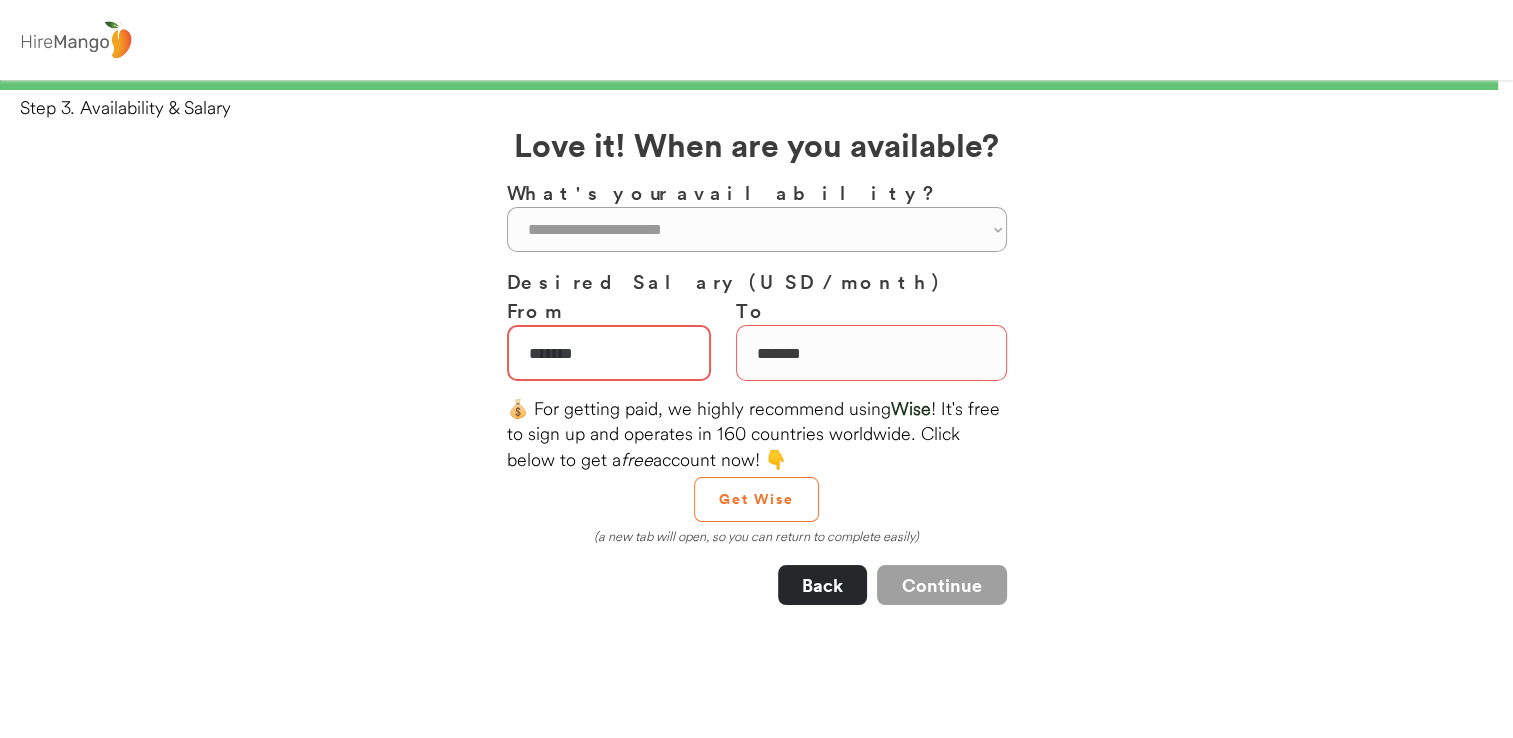 click at bounding box center (609, 353) 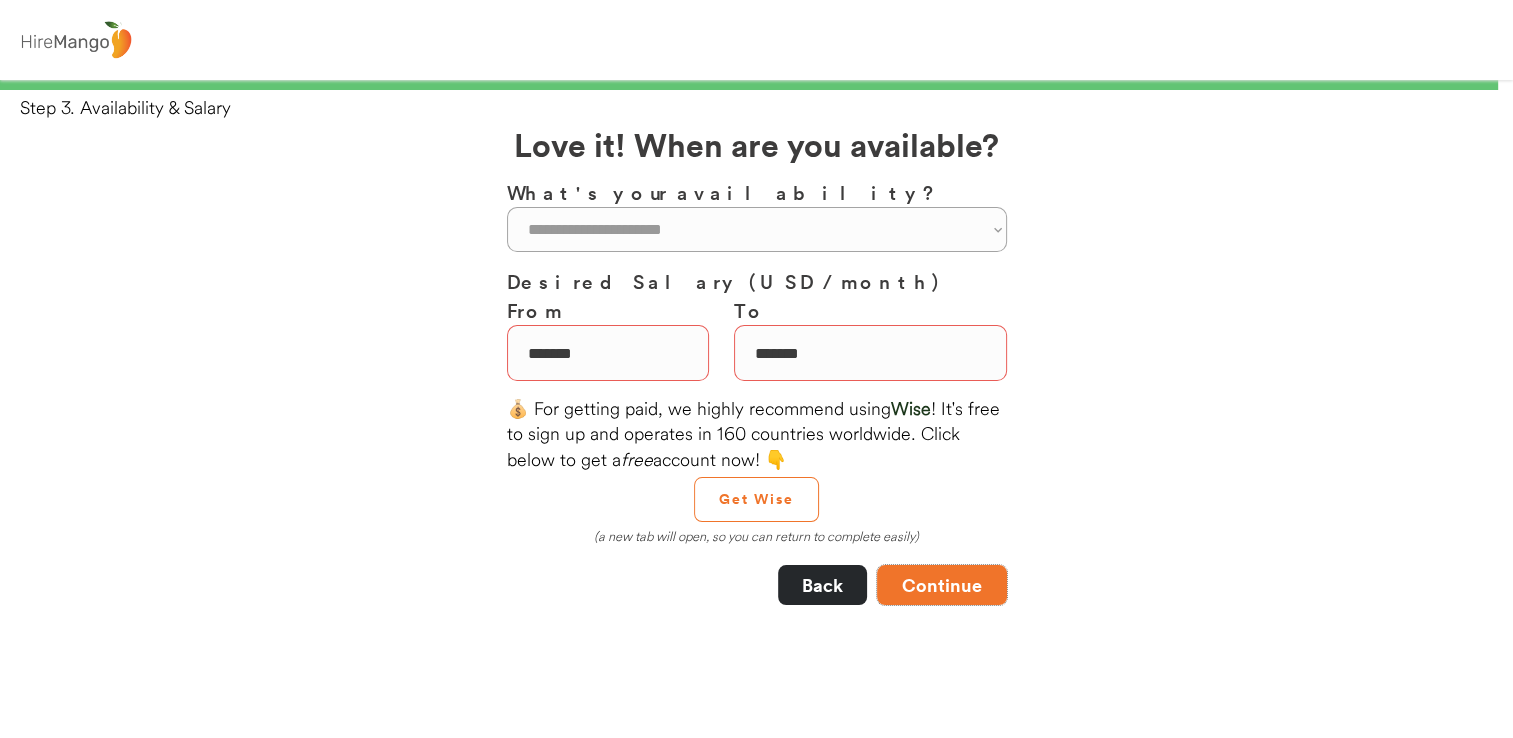 click on "Continue" at bounding box center (942, 585) 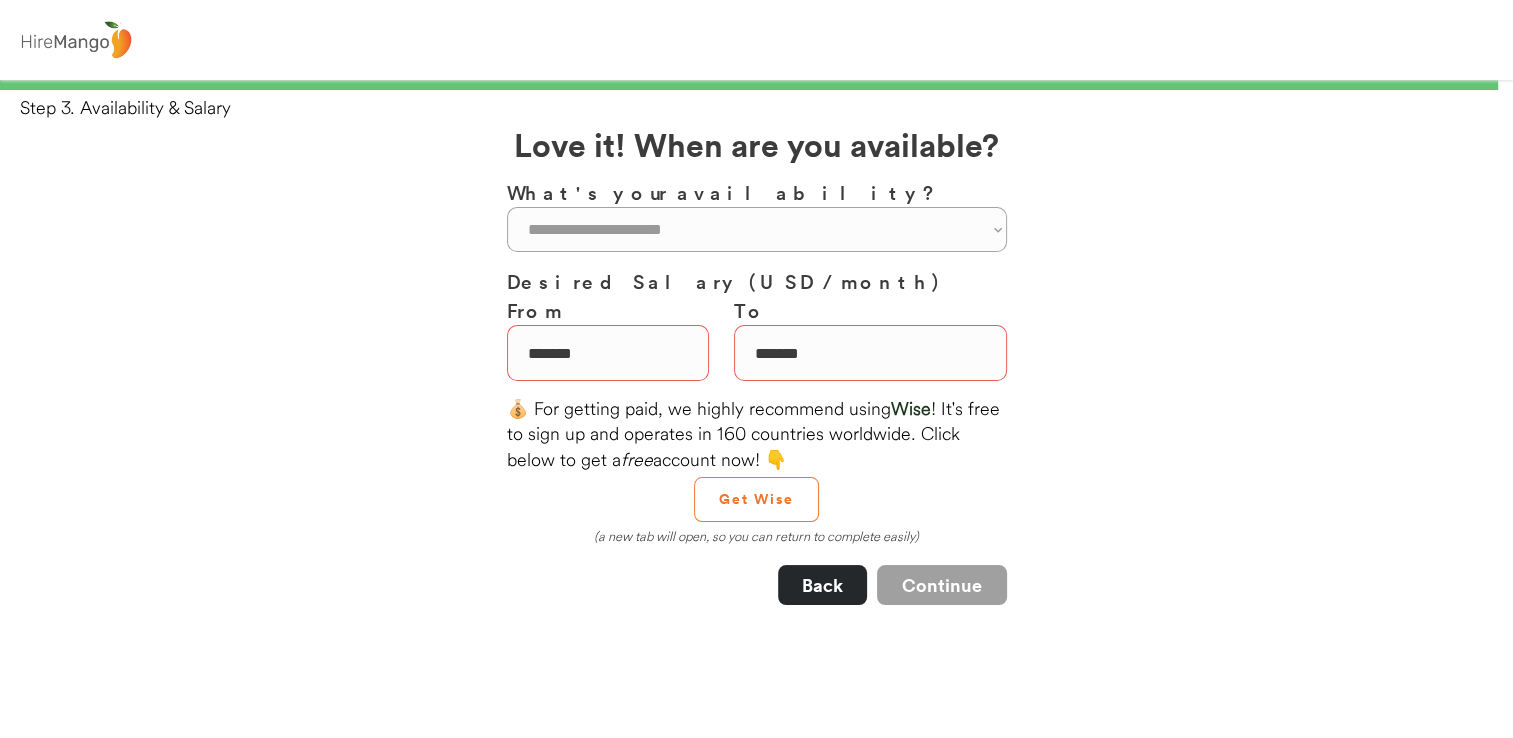 click on "**********" at bounding box center [757, 394] 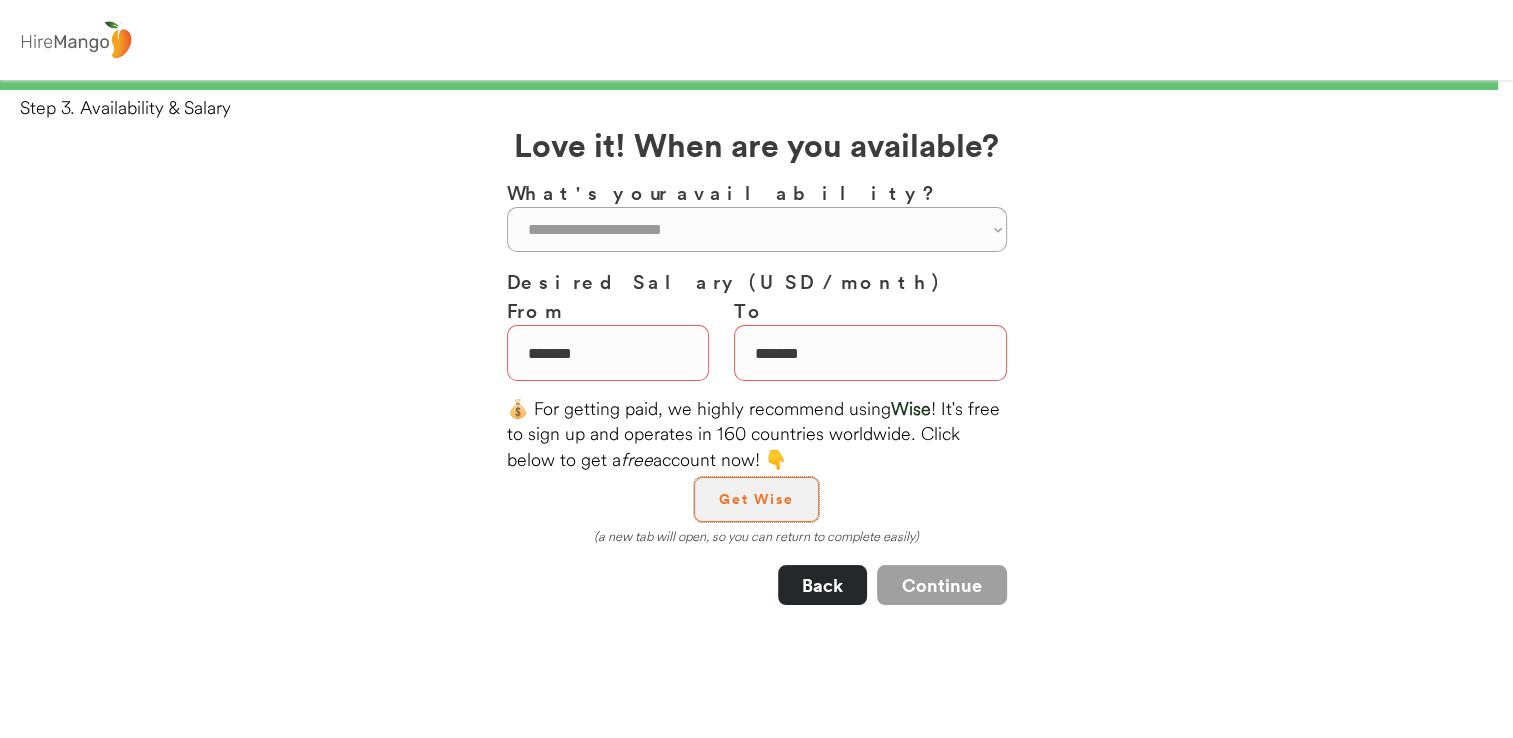 click on "Get Wise" at bounding box center (756, 499) 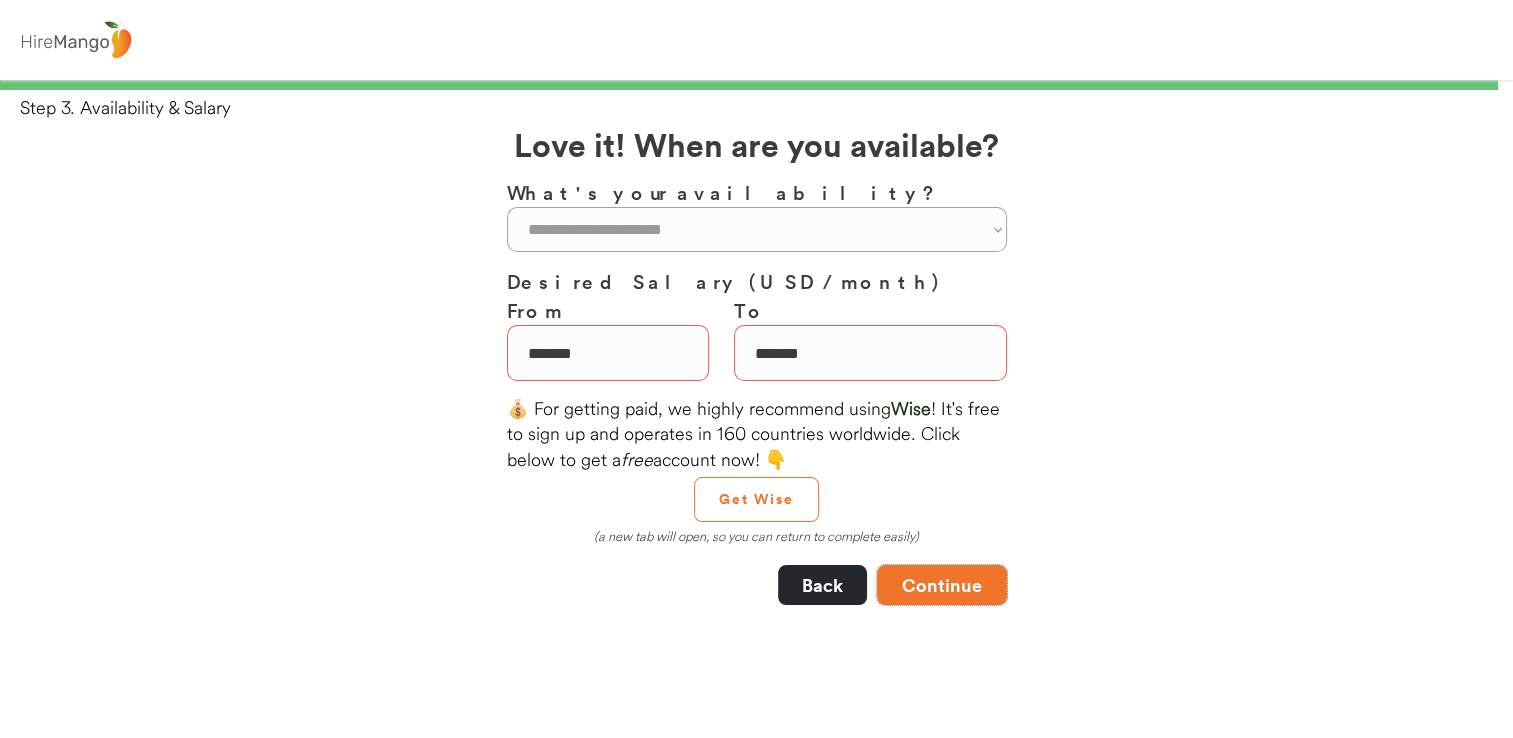 click on "Continue" at bounding box center [942, 585] 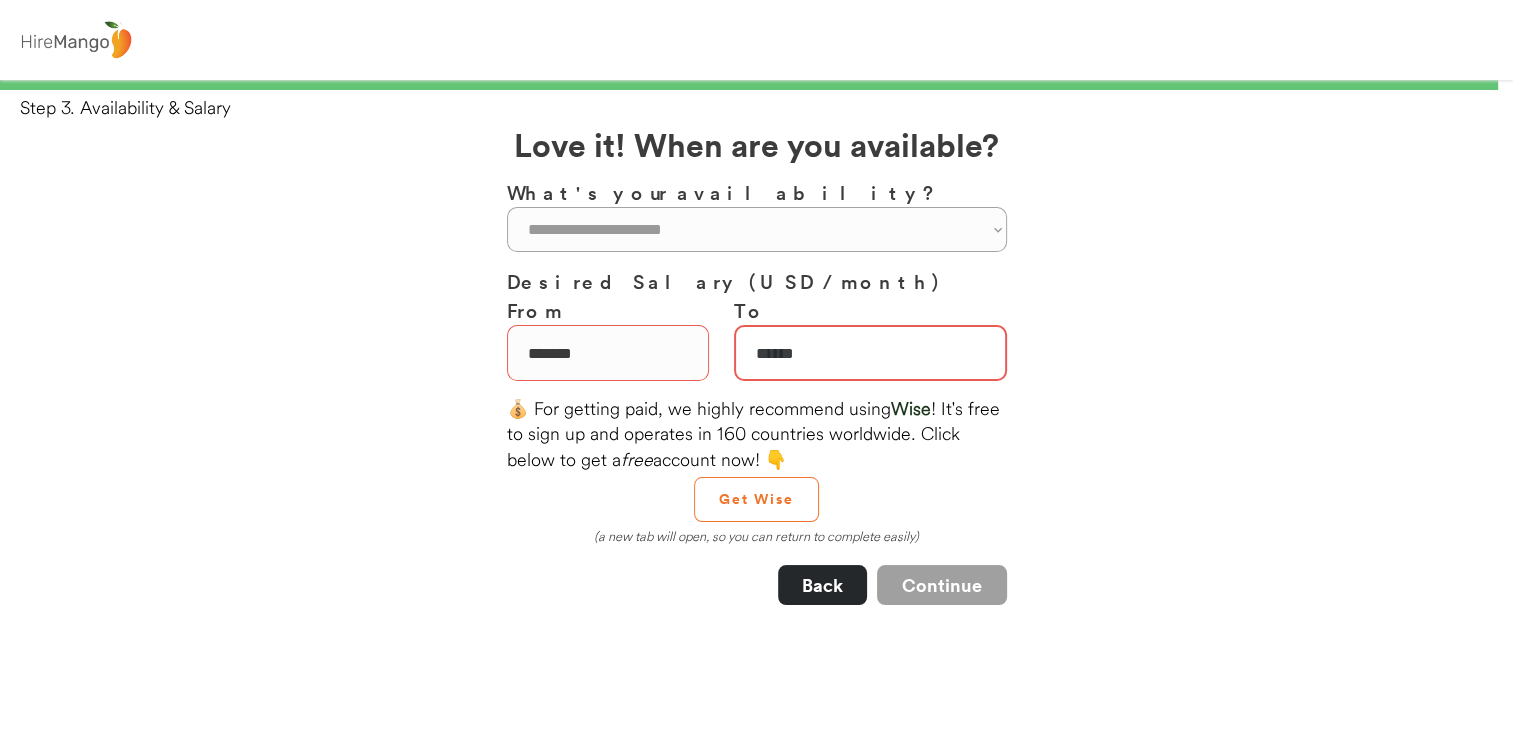 type on "*******" 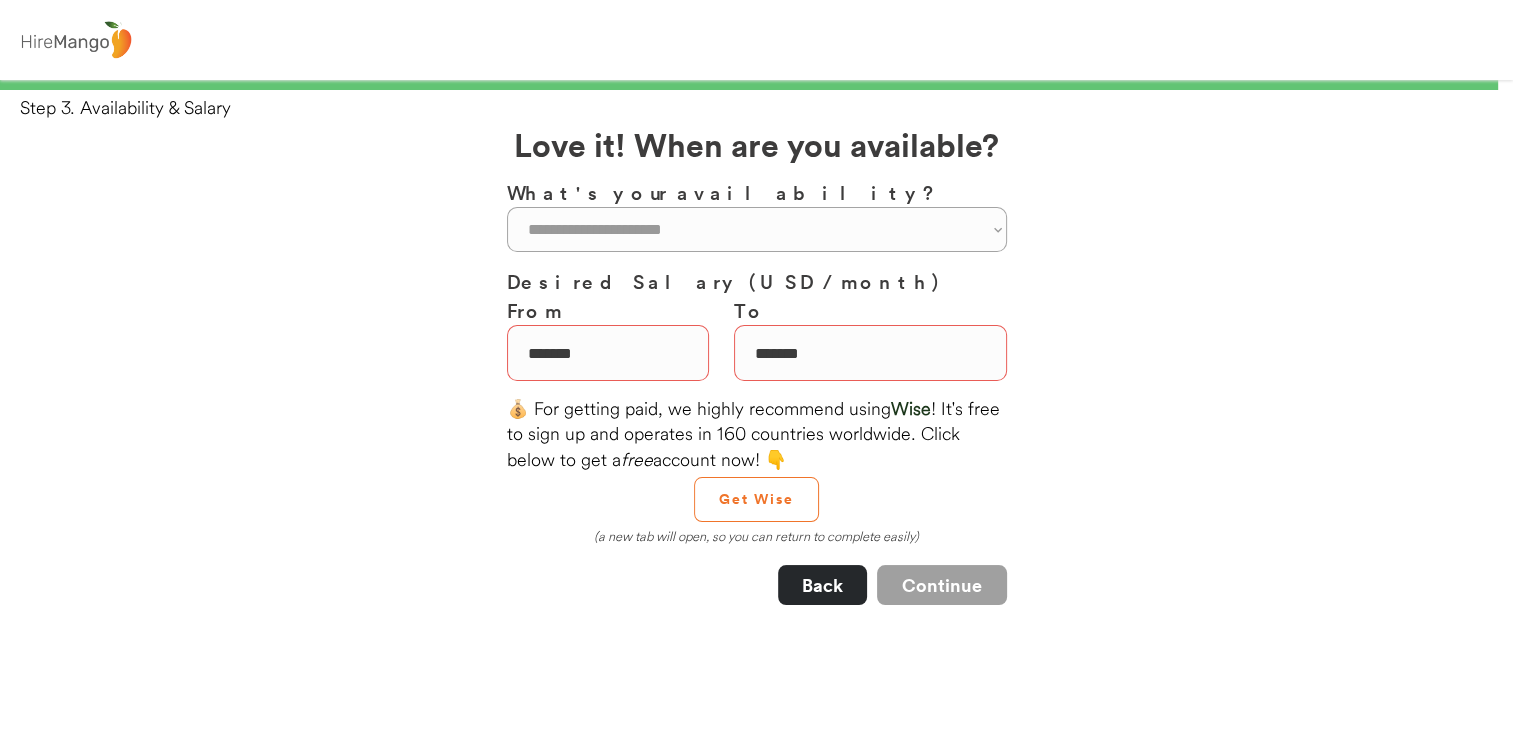 click on "**********" at bounding box center [756, 543] 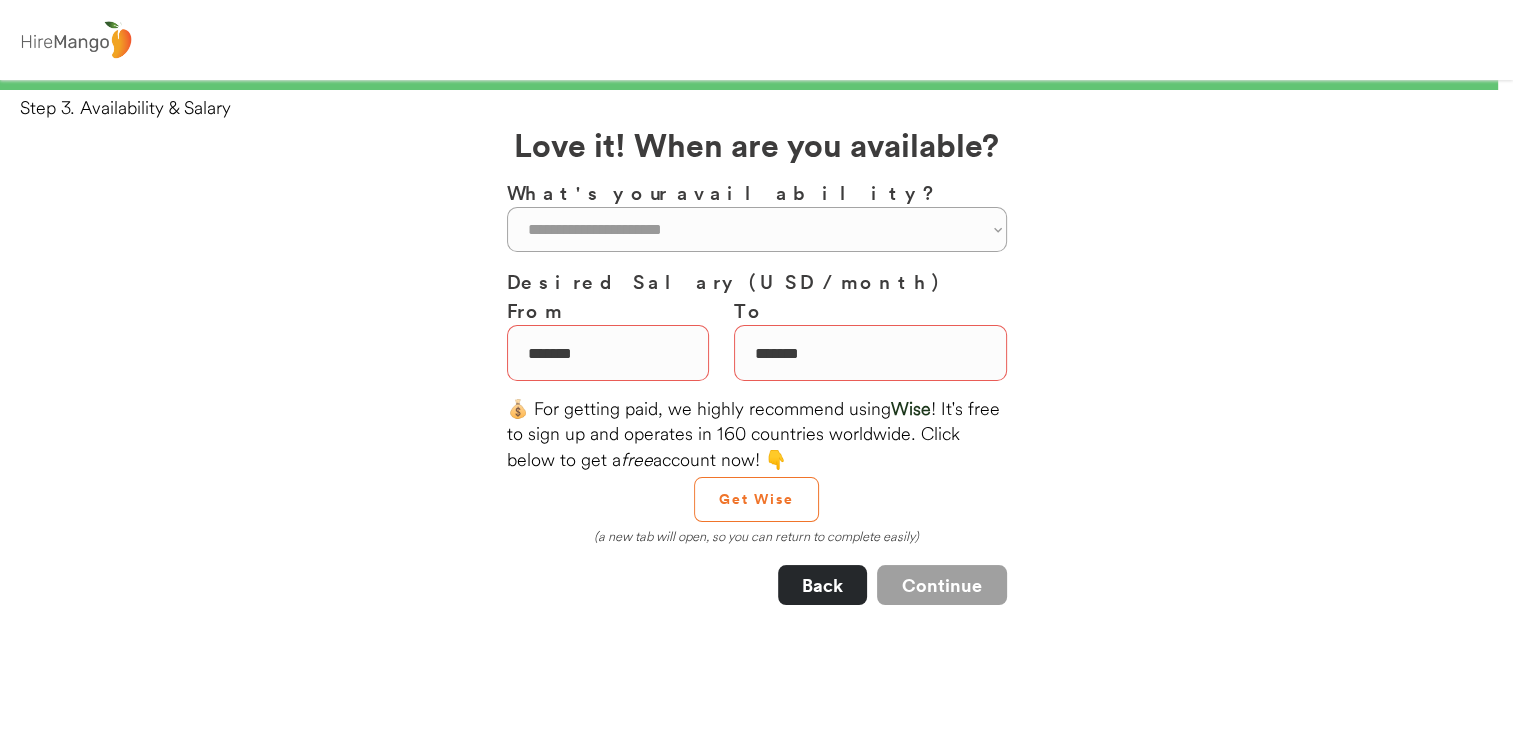 click on "**********" at bounding box center (757, 394) 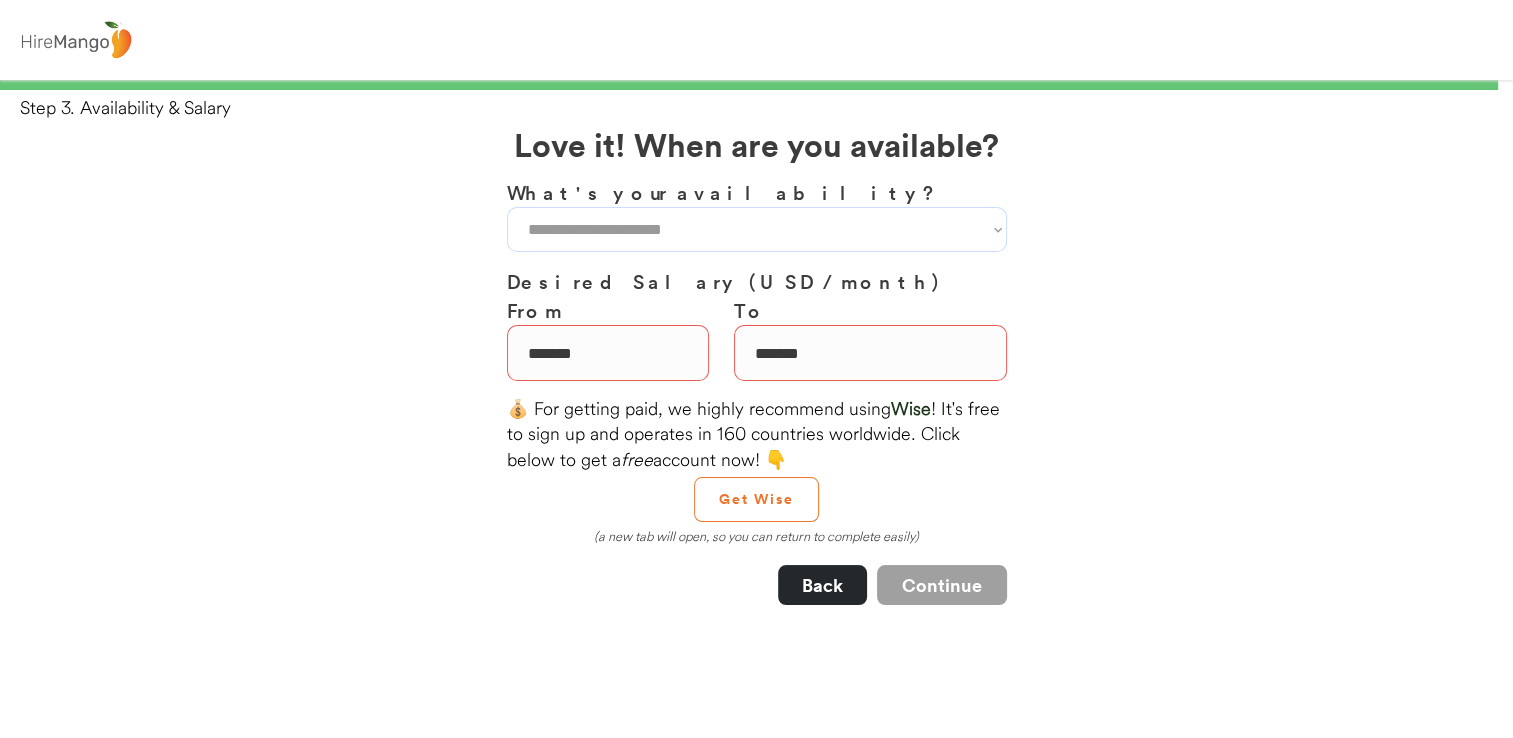click on "**********" at bounding box center (757, 229) 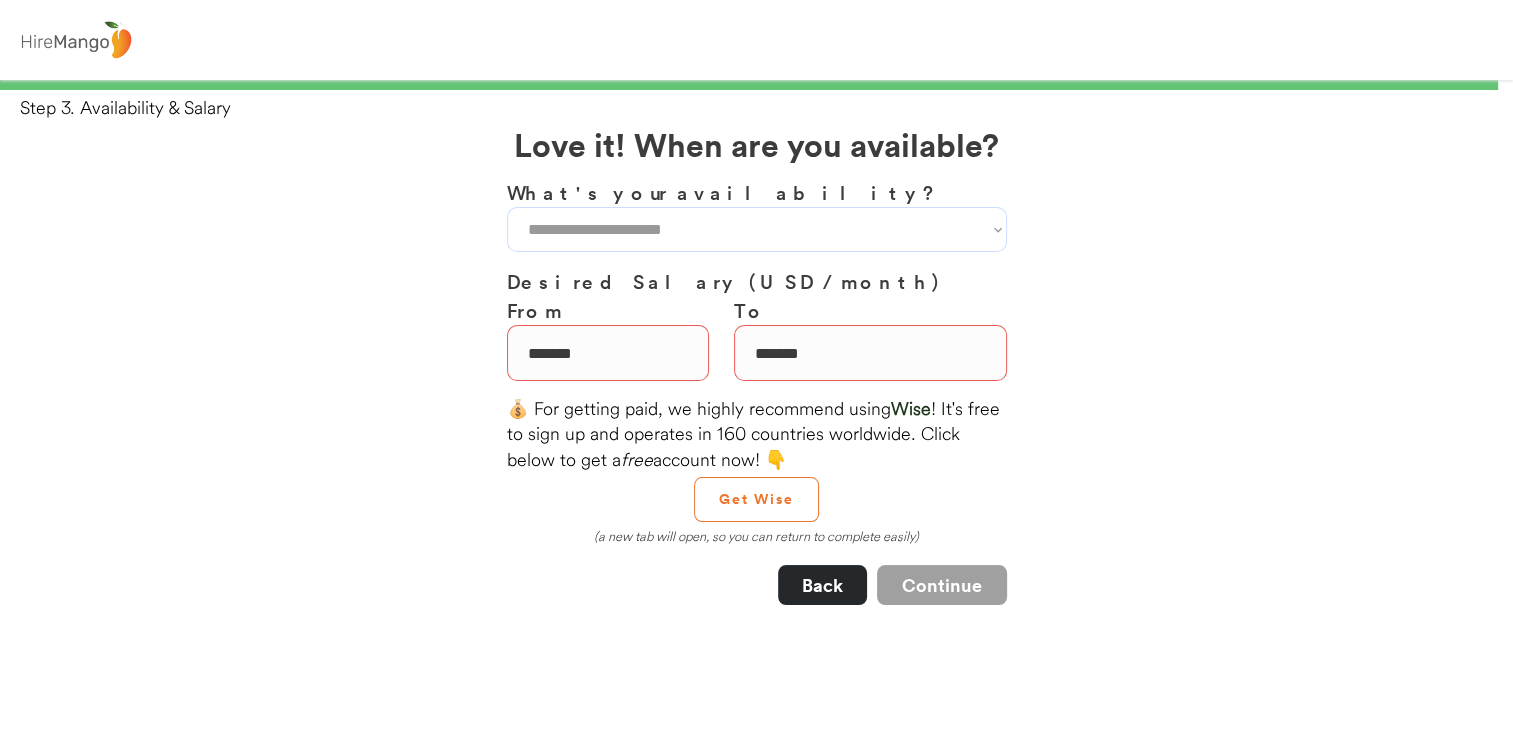click on "**********" at bounding box center (757, 229) 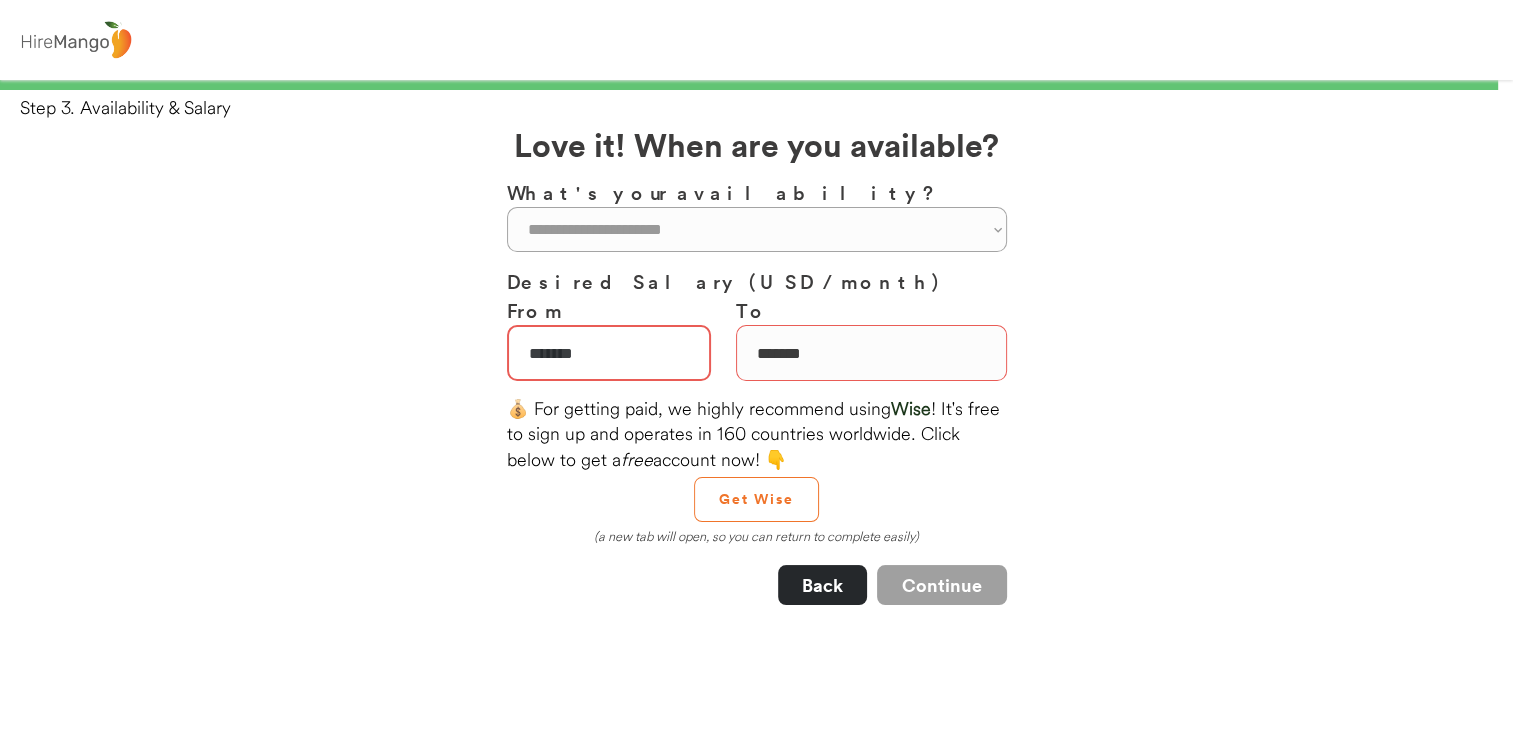 click at bounding box center (609, 353) 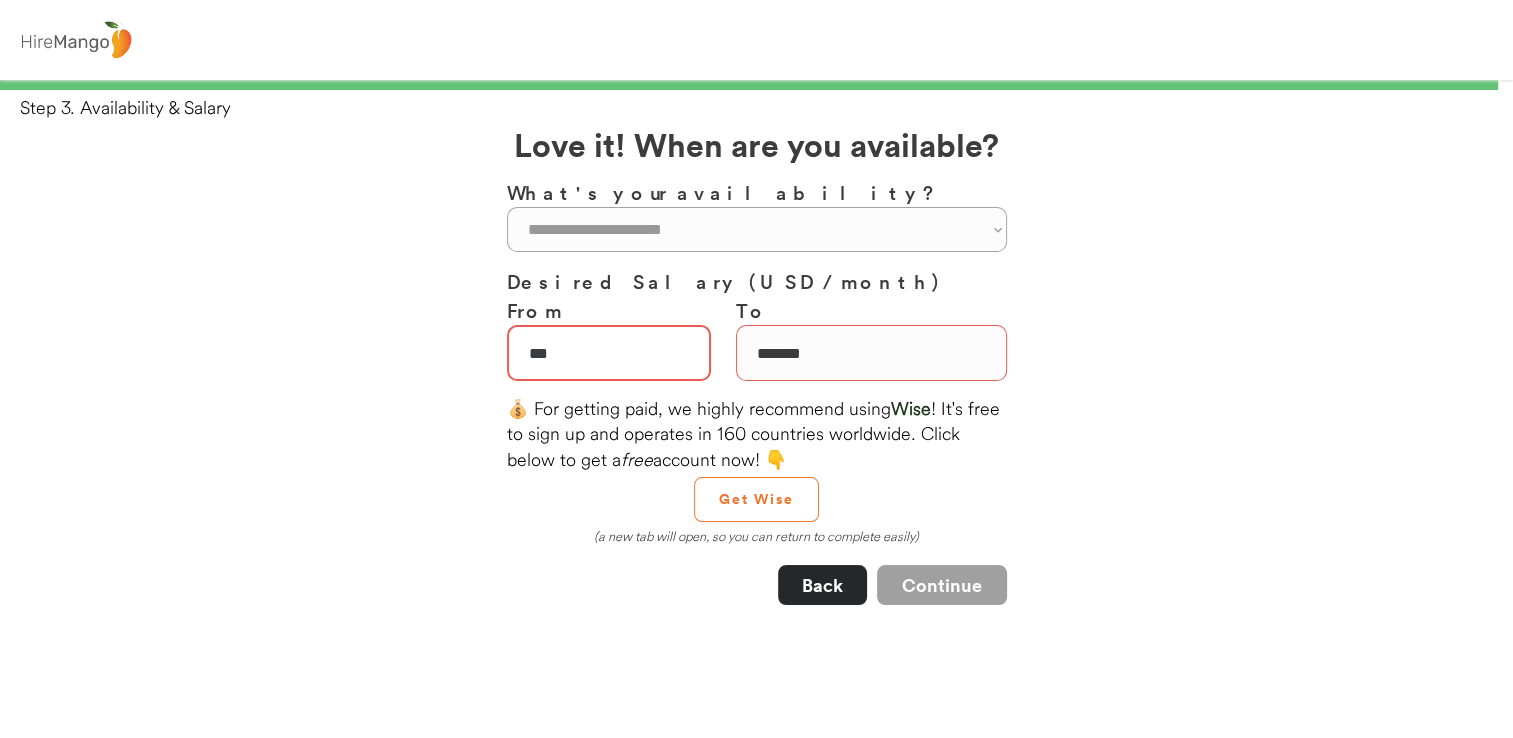 type on "**" 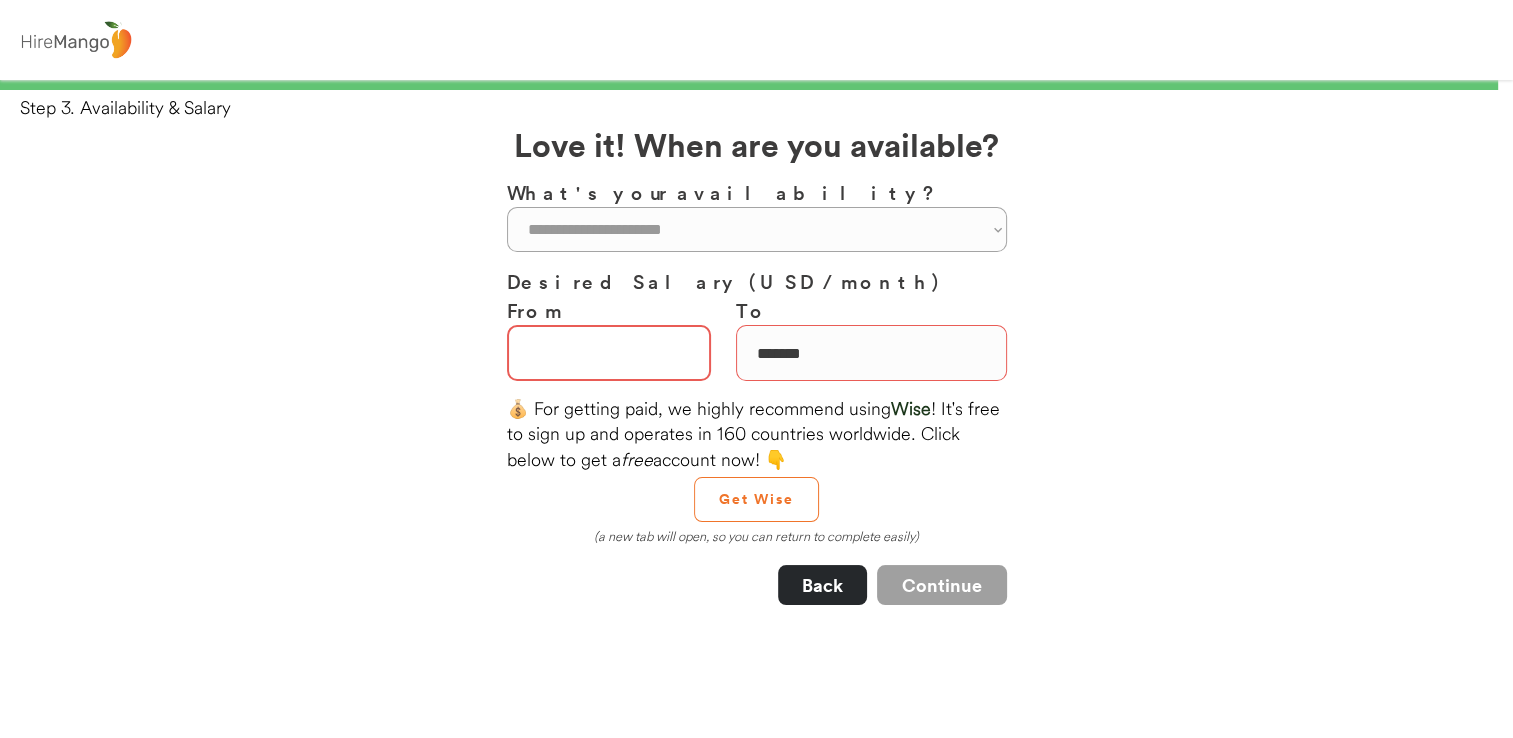 type on "**" 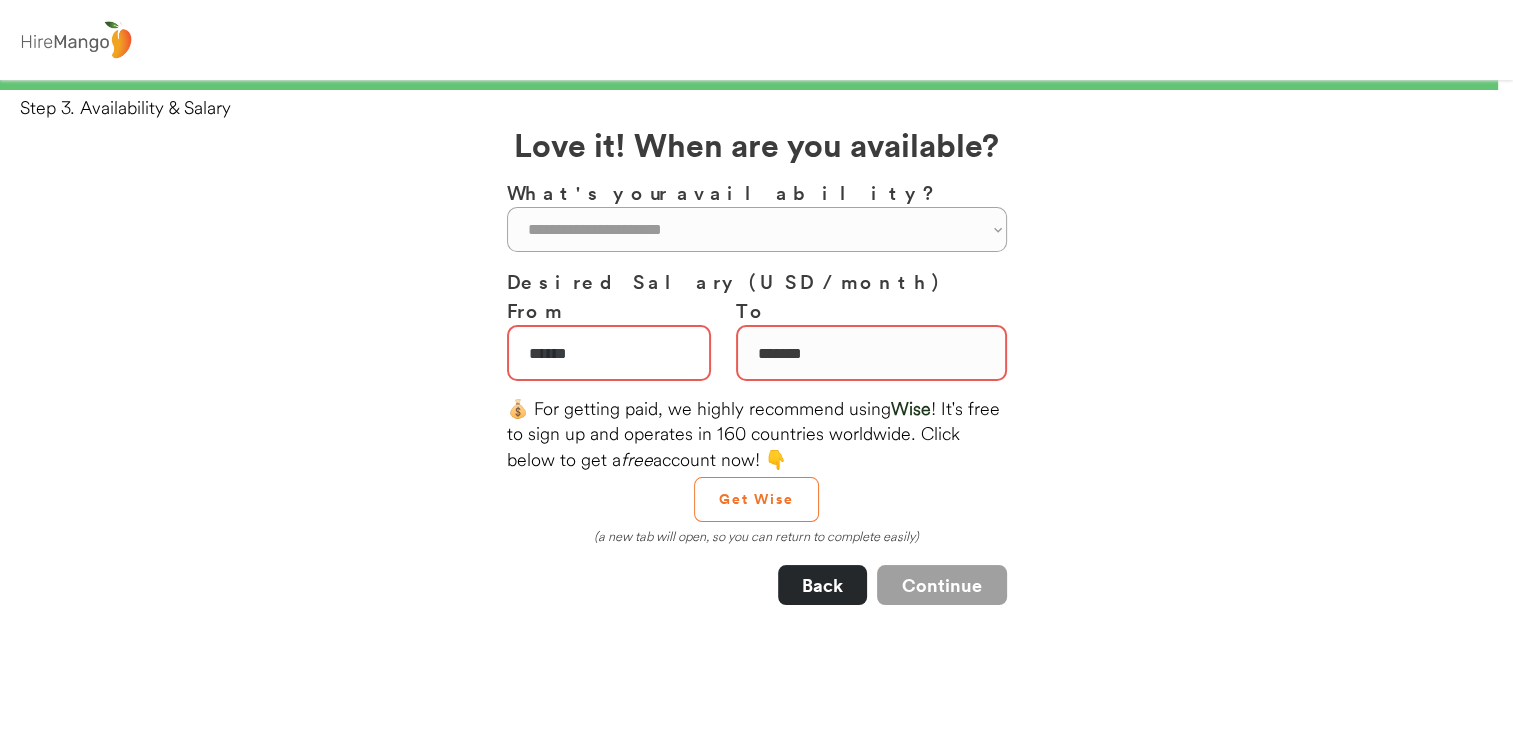 type on "******" 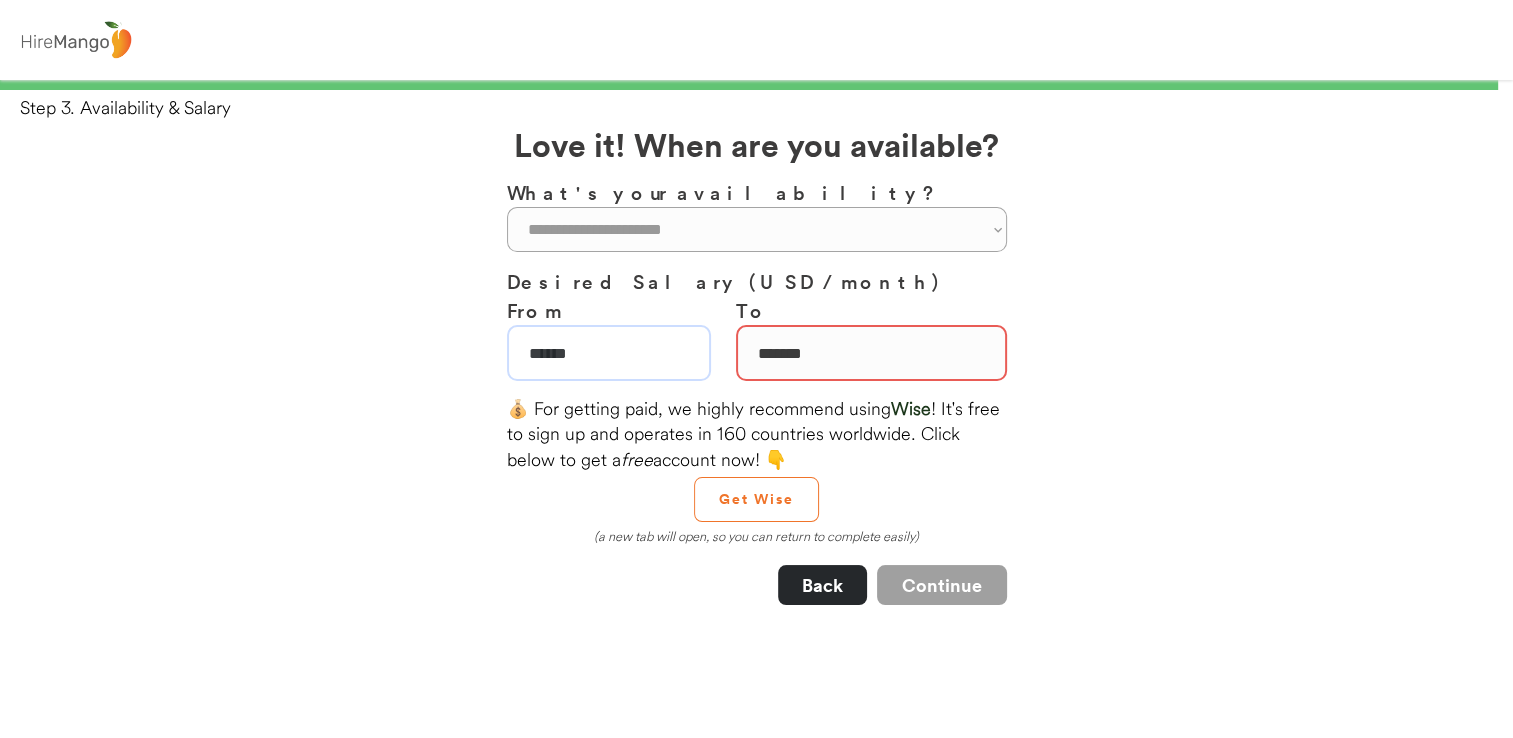 click at bounding box center (871, 353) 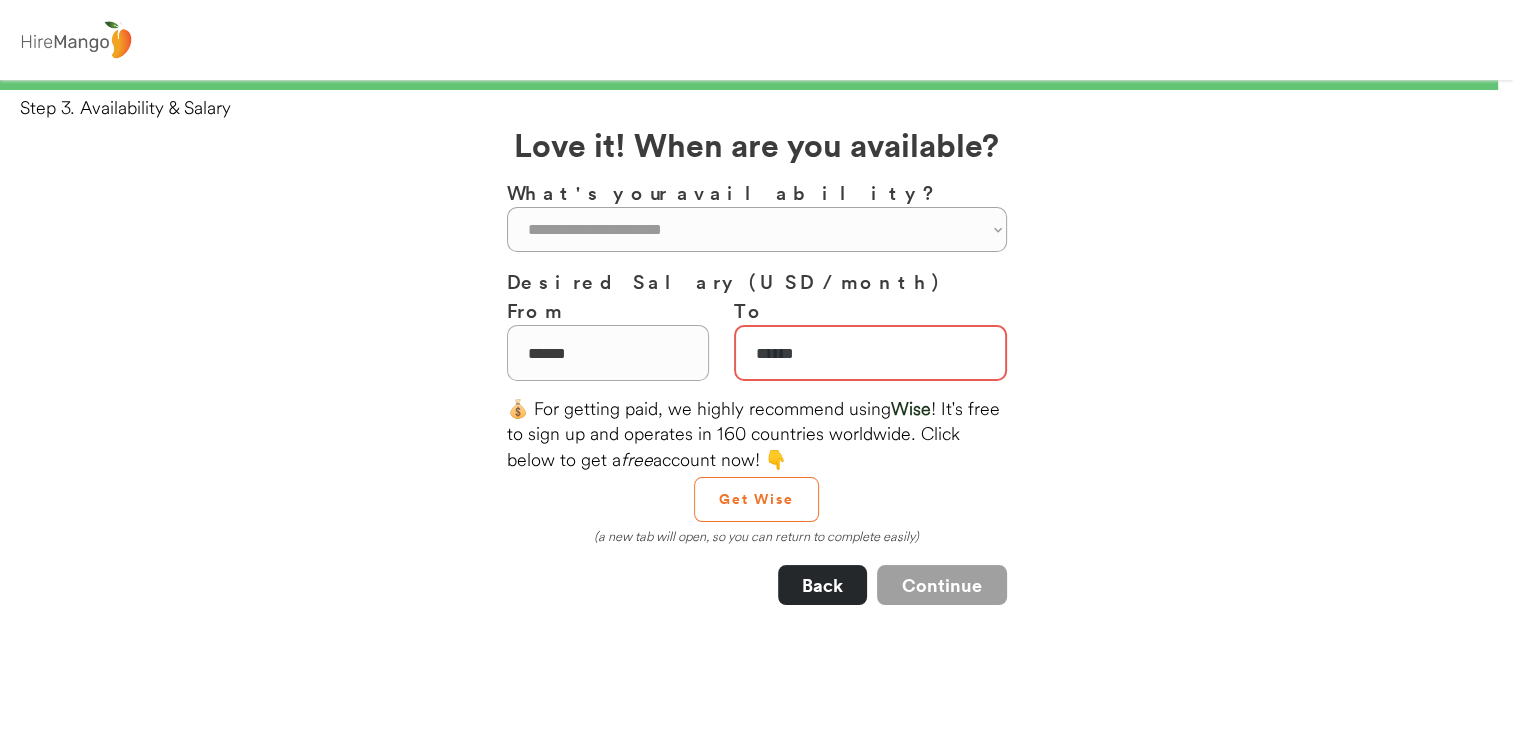 type on "******" 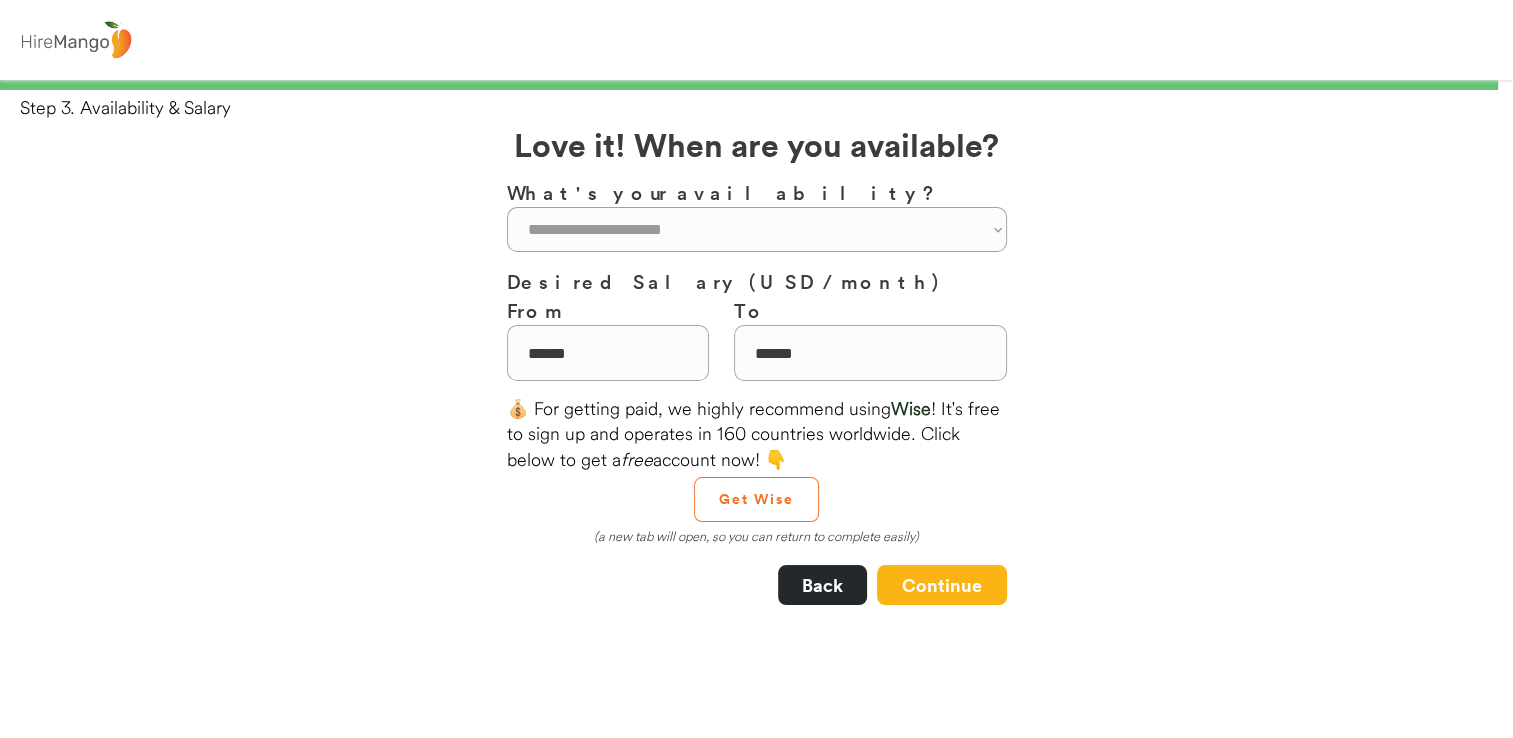 click on "Wise" at bounding box center [911, 408] 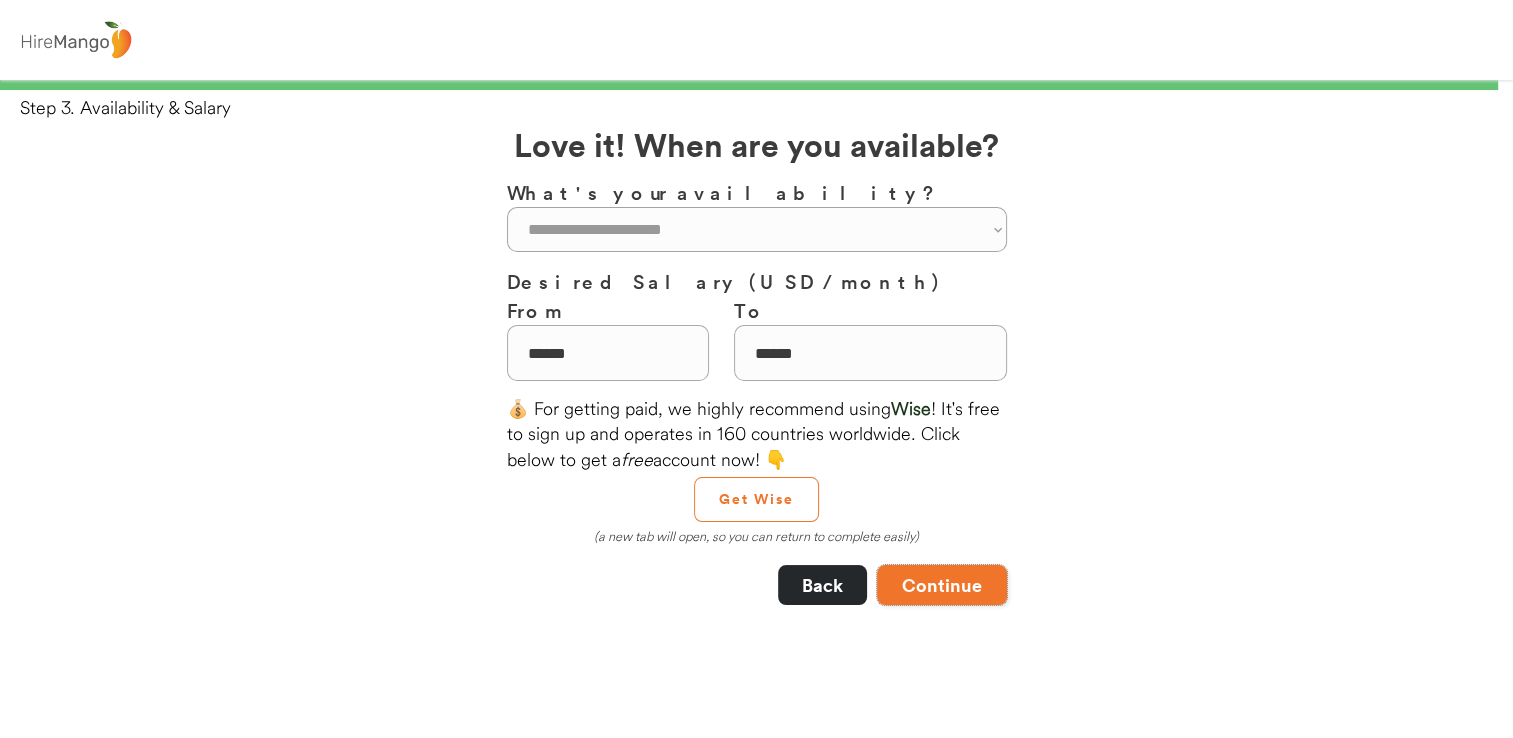 click on "Continue" at bounding box center (942, 585) 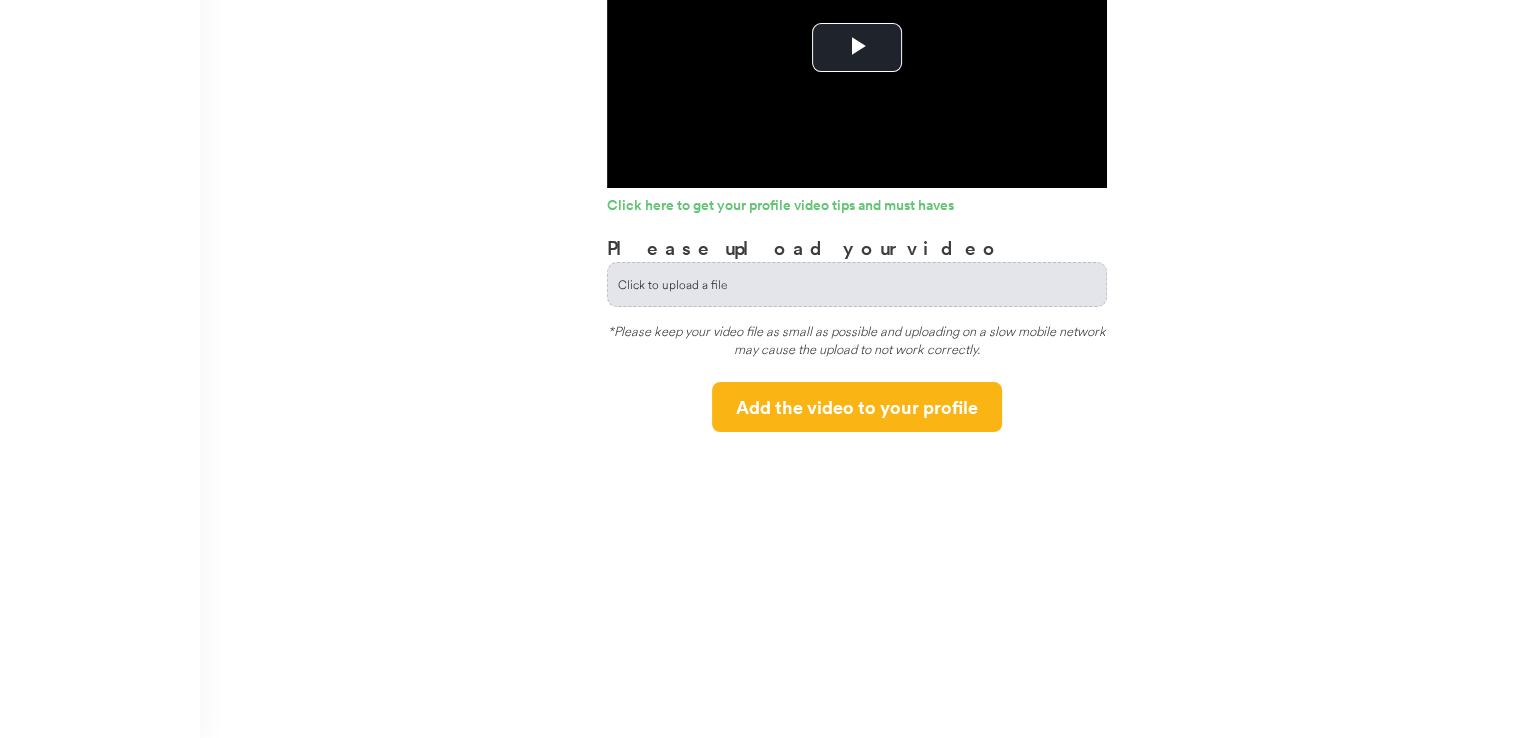 scroll, scrollTop: 0, scrollLeft: 0, axis: both 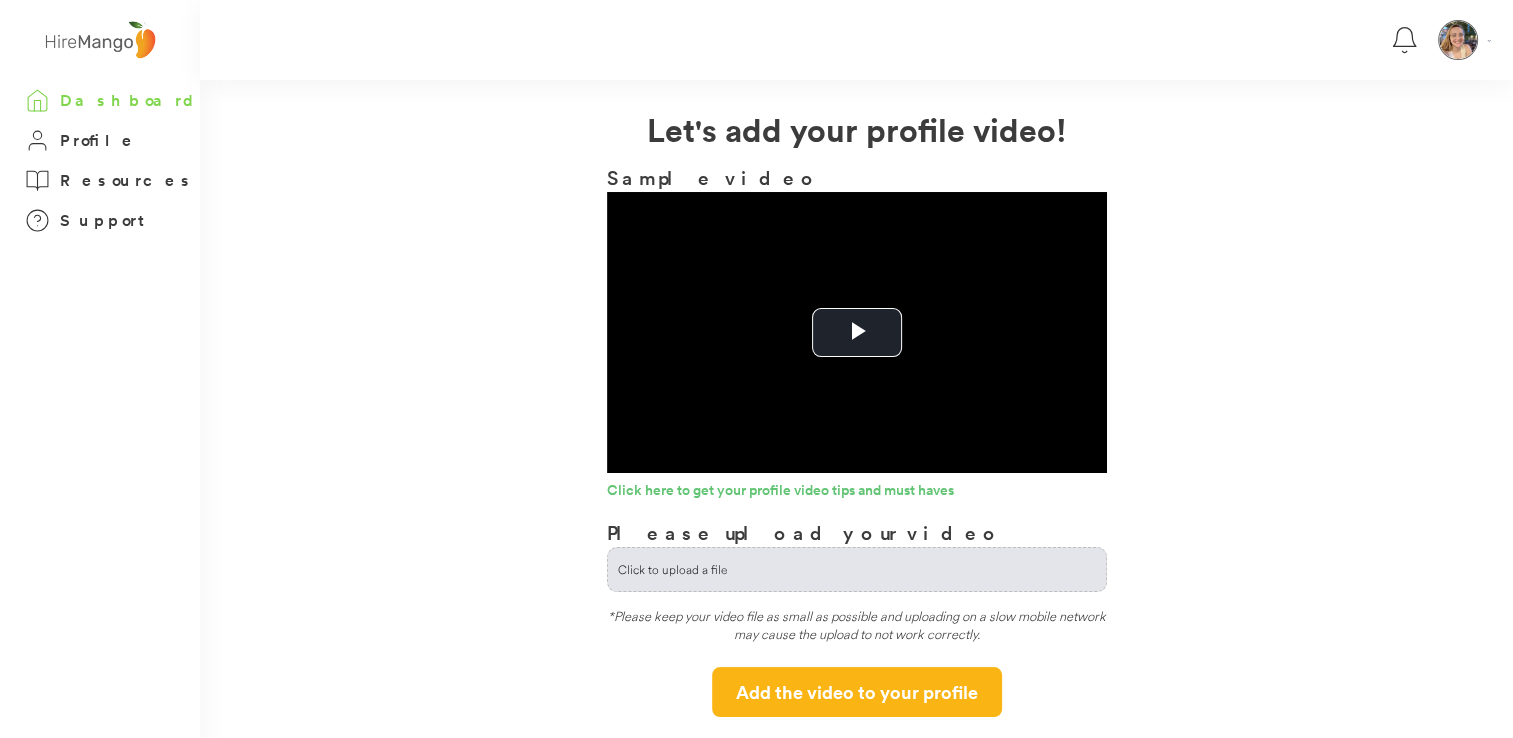 click on "Dashboard" at bounding box center [130, 100] 